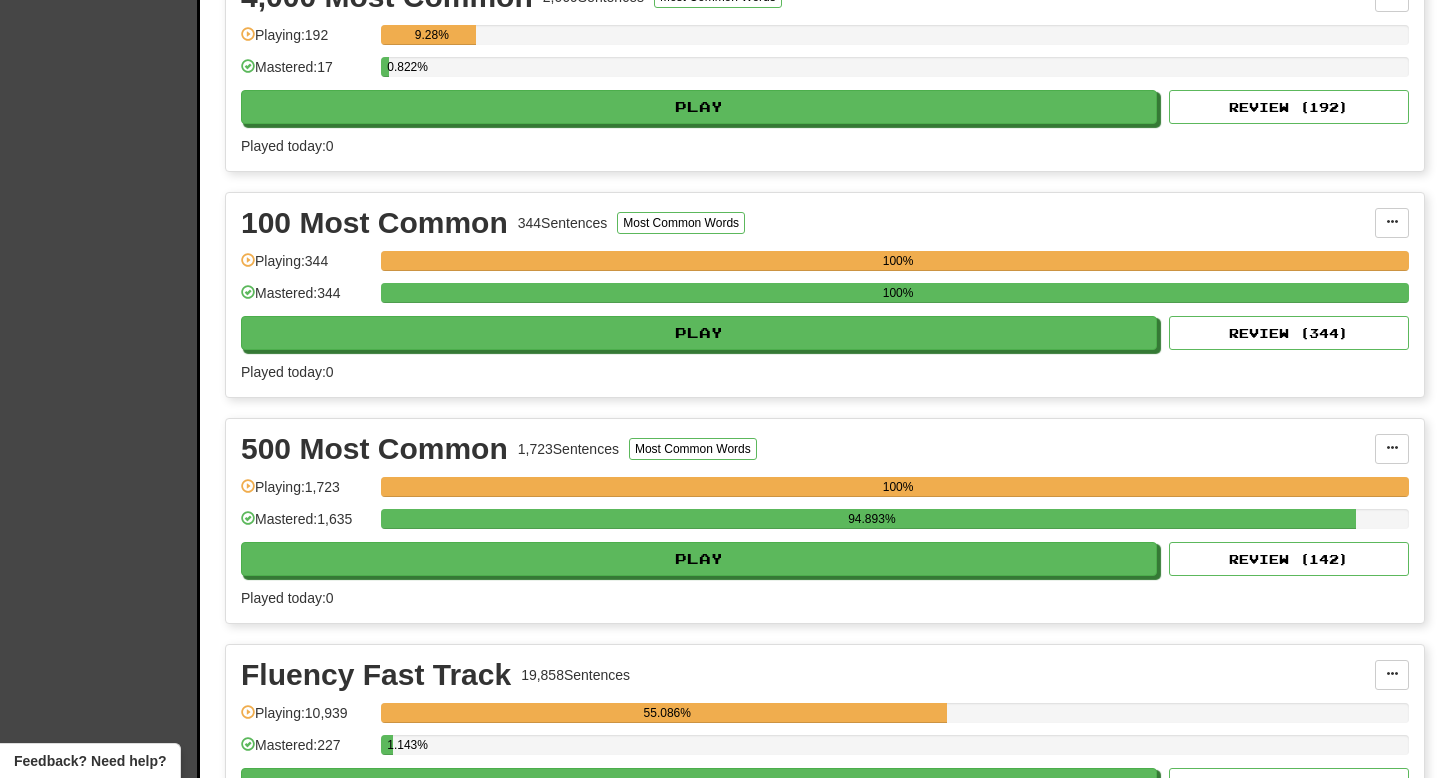 scroll, scrollTop: 1178, scrollLeft: 0, axis: vertical 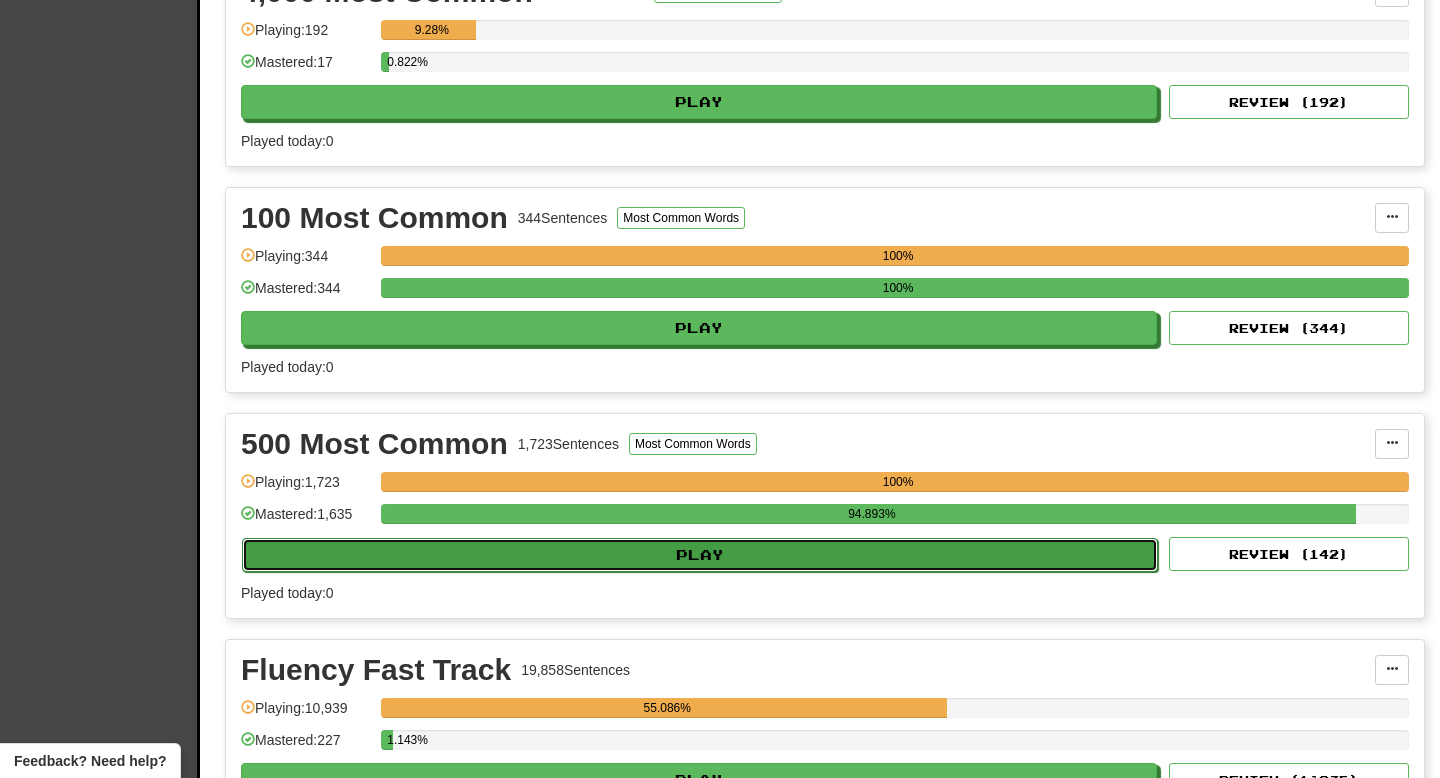 click on "Play" at bounding box center (700, 555) 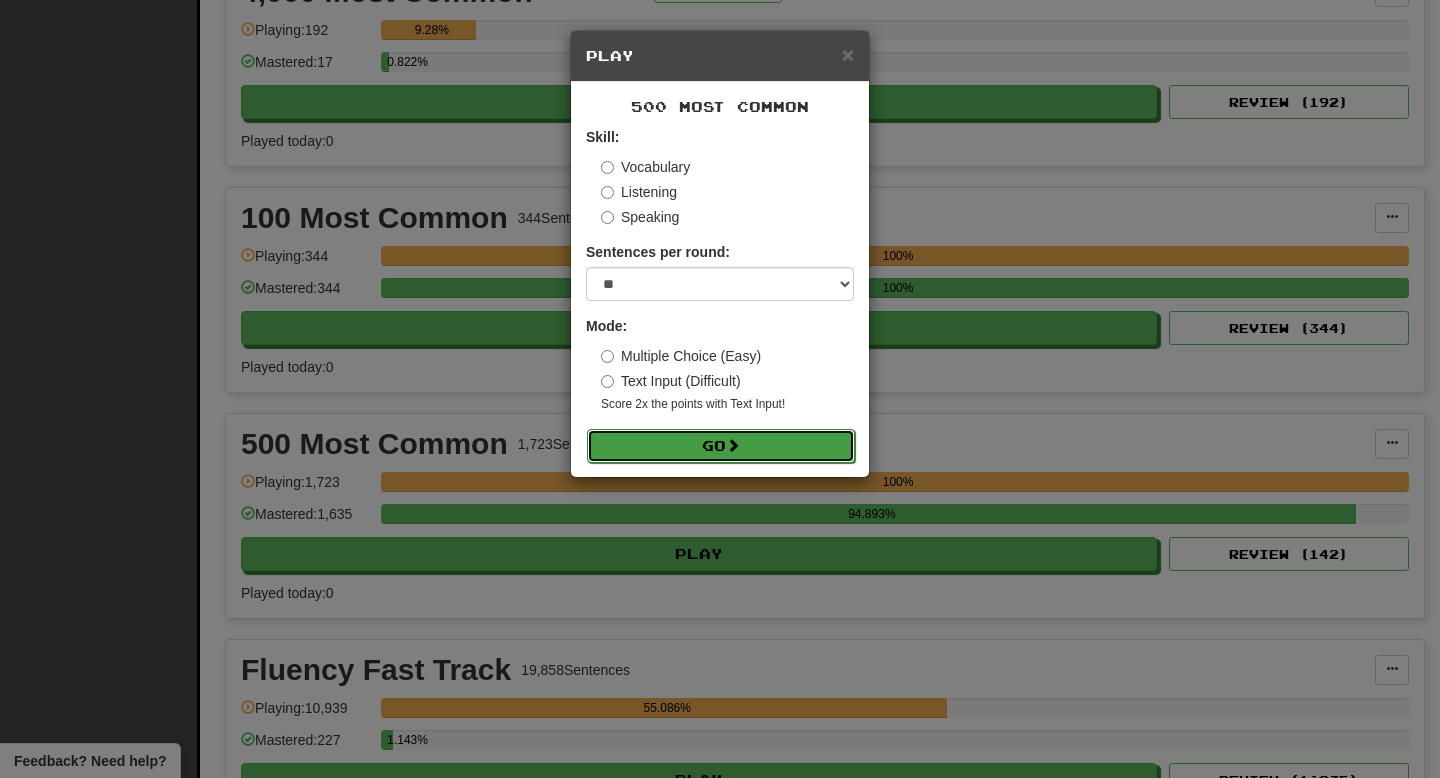 click on "Go" at bounding box center [721, 446] 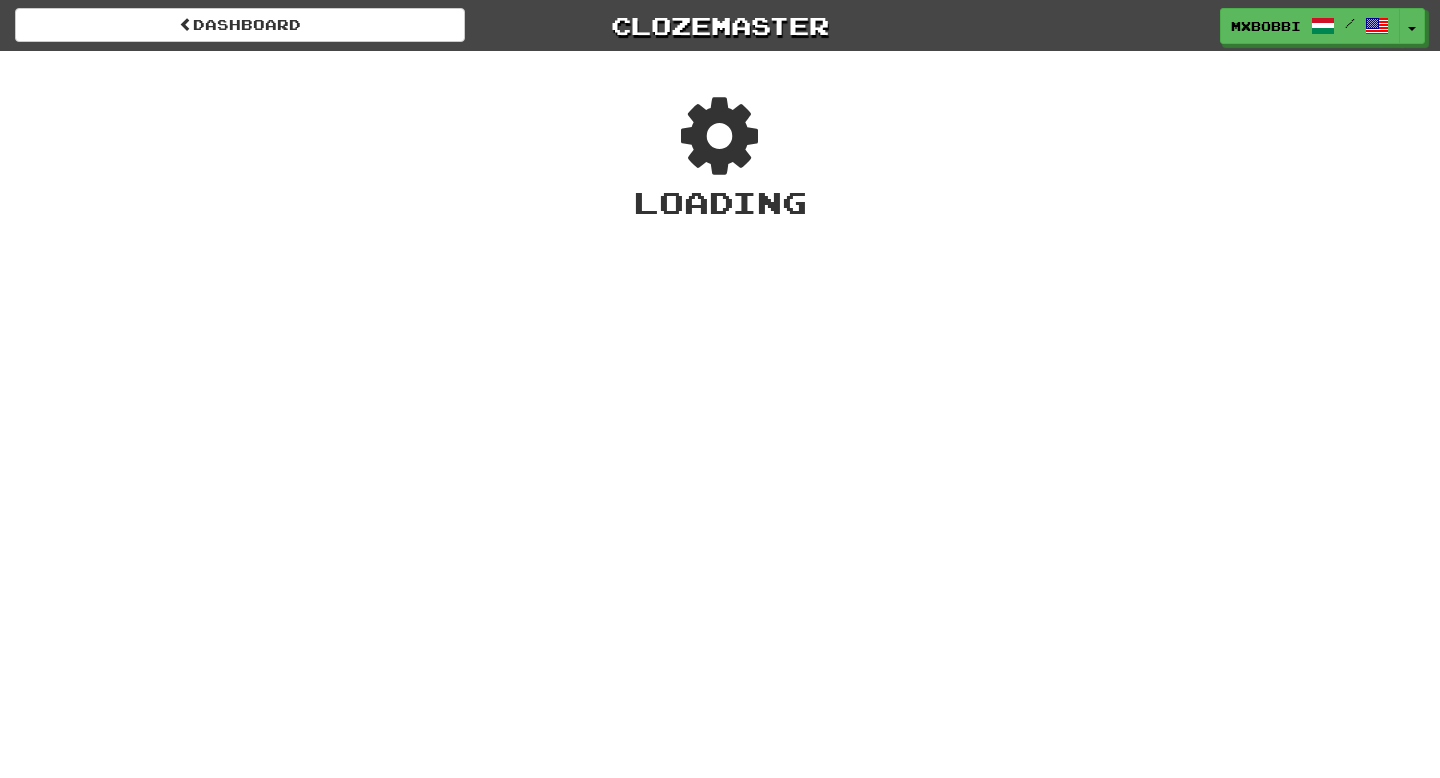 scroll, scrollTop: 0, scrollLeft: 0, axis: both 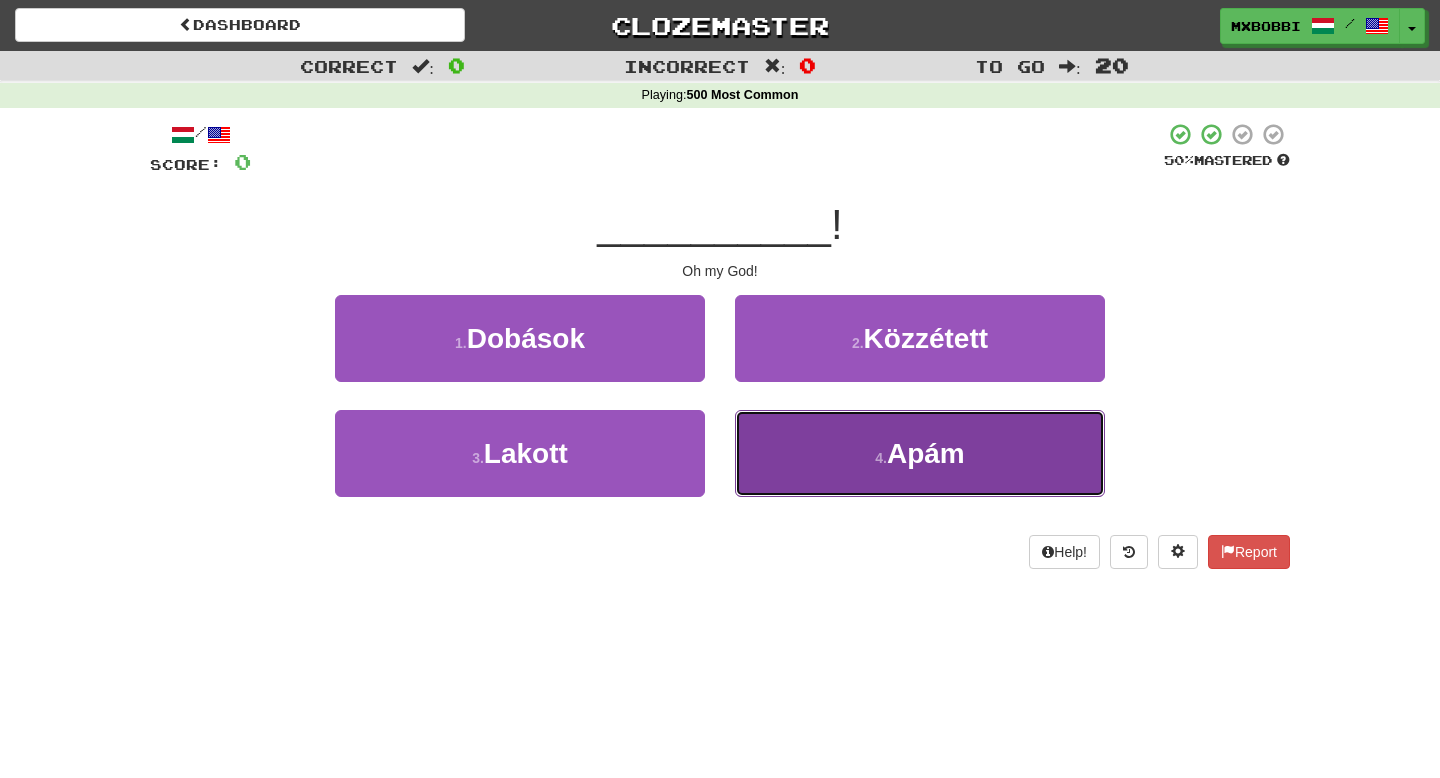 click on "4 .  Apám" at bounding box center [920, 453] 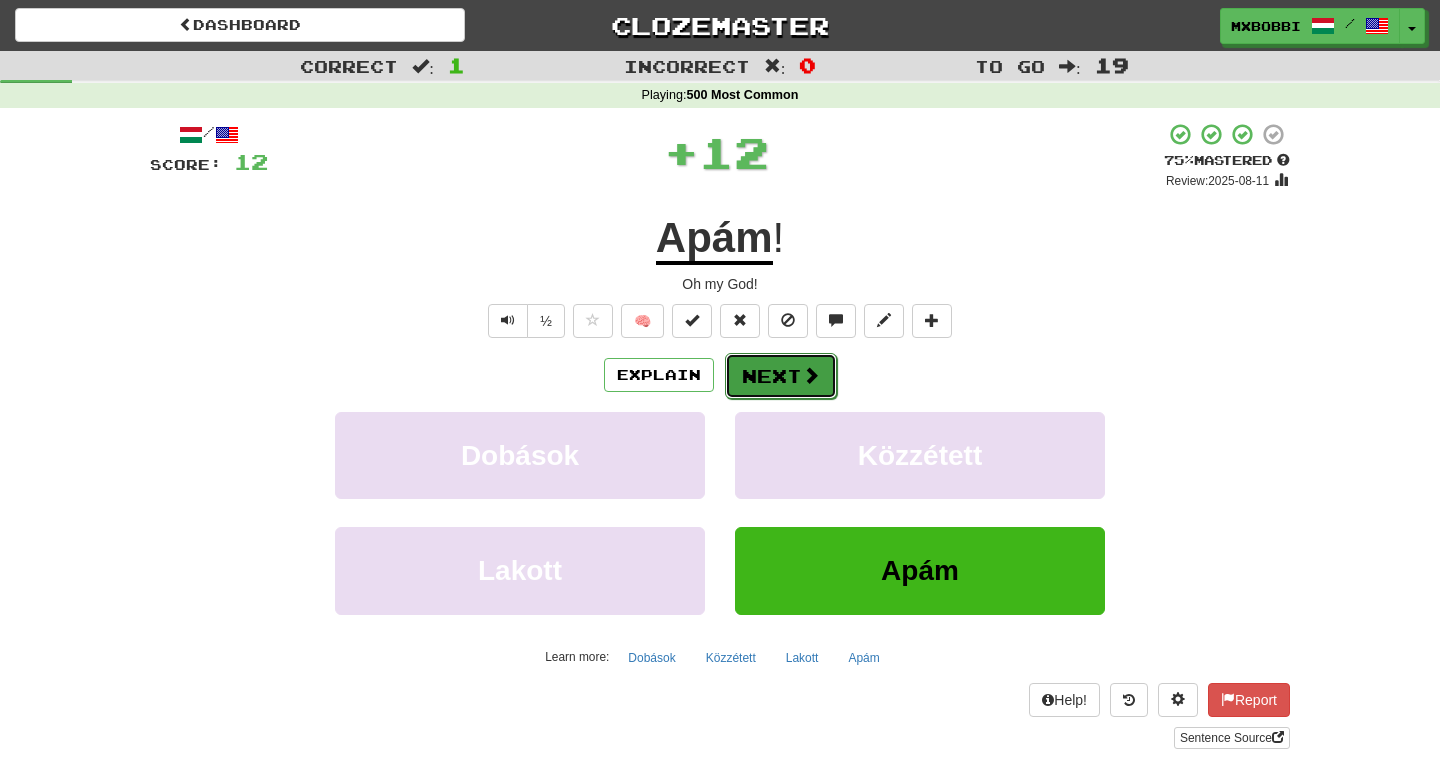click on "Next" at bounding box center [781, 376] 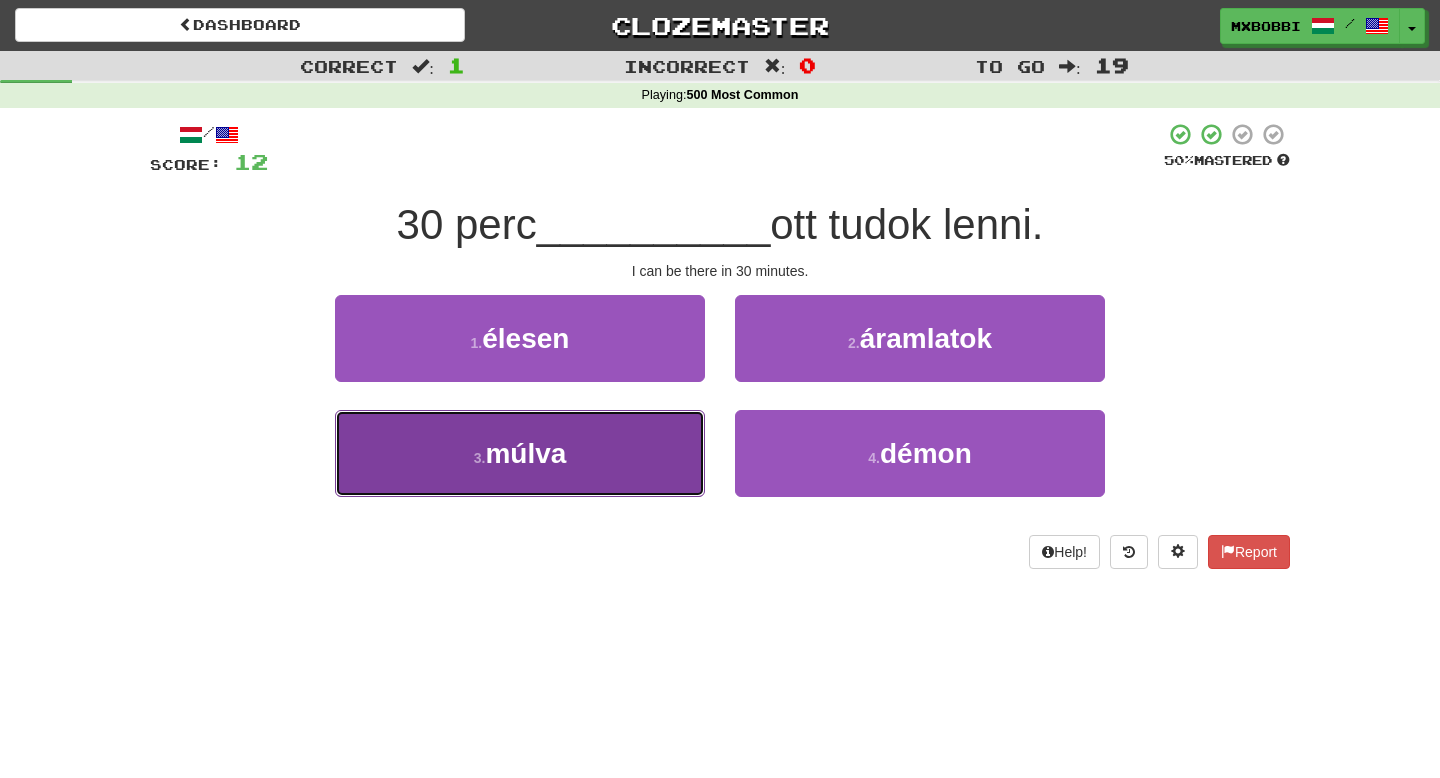 click on "múlva" at bounding box center [525, 453] 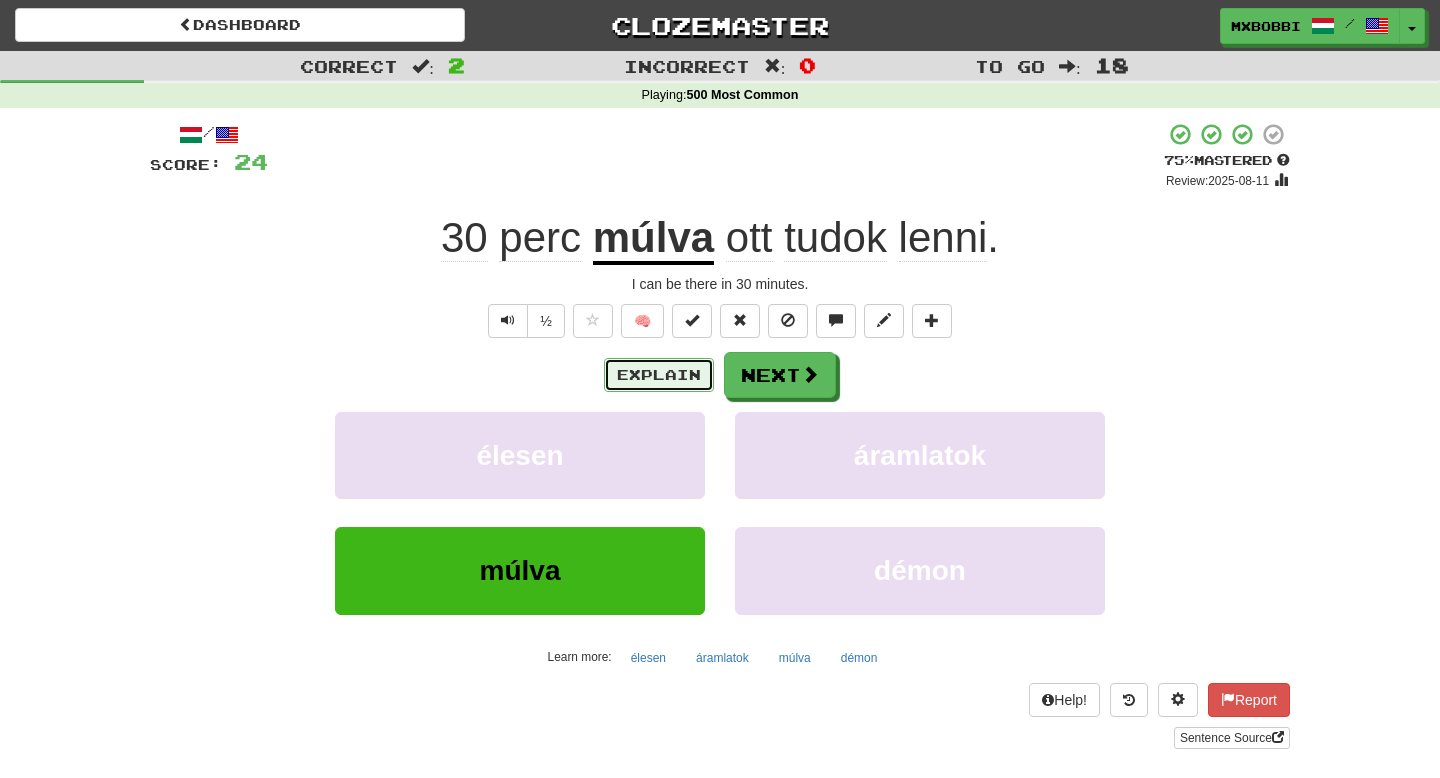 click on "Explain" at bounding box center [659, 375] 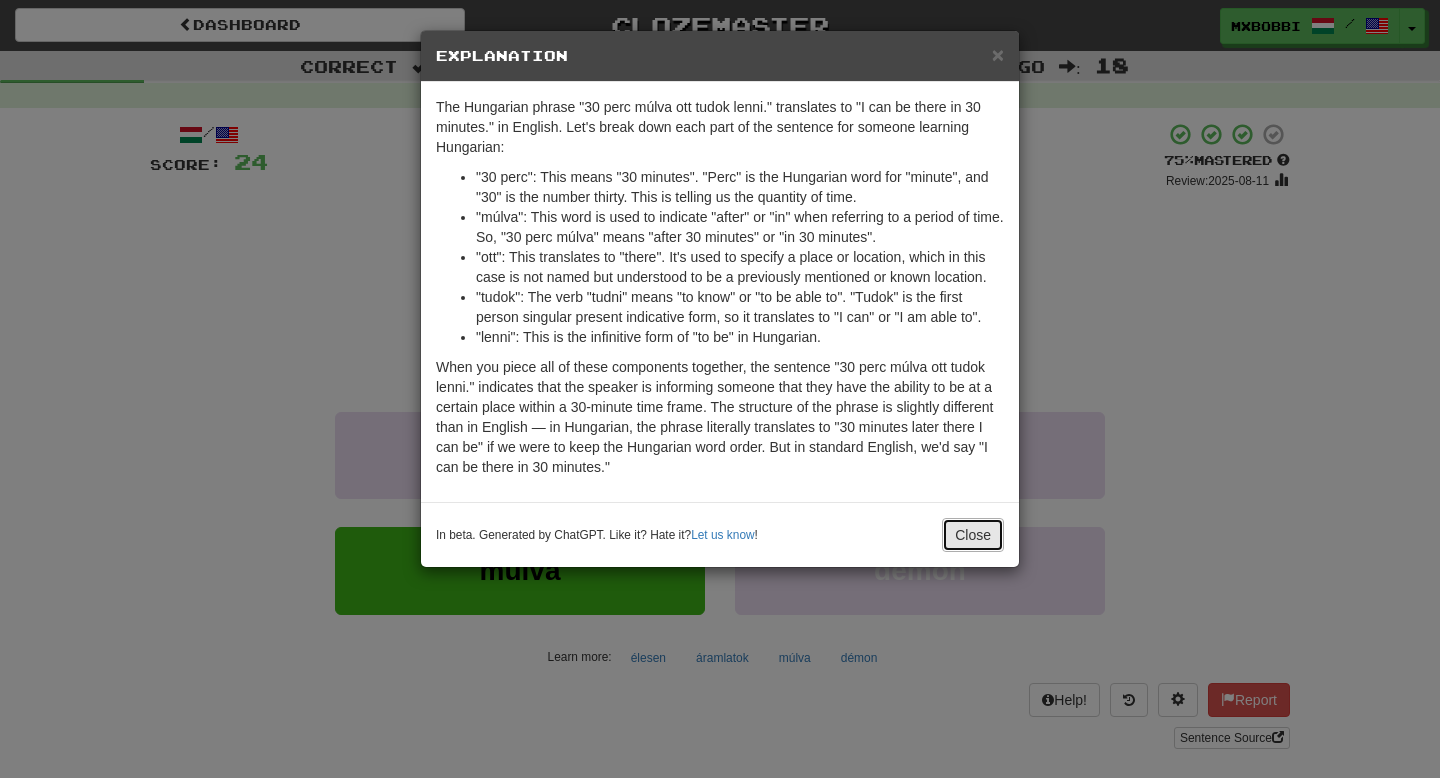 click on "Close" at bounding box center (973, 535) 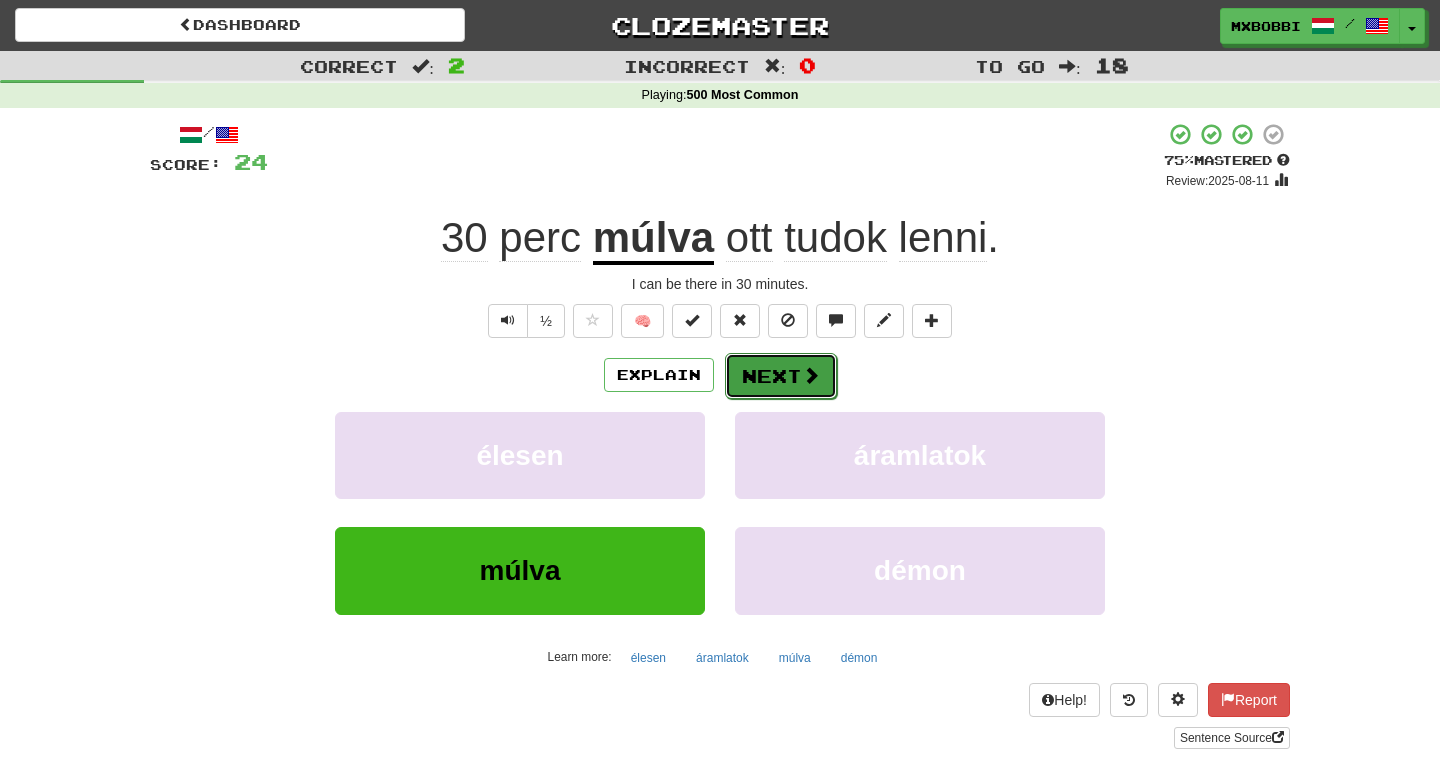 click at bounding box center [811, 375] 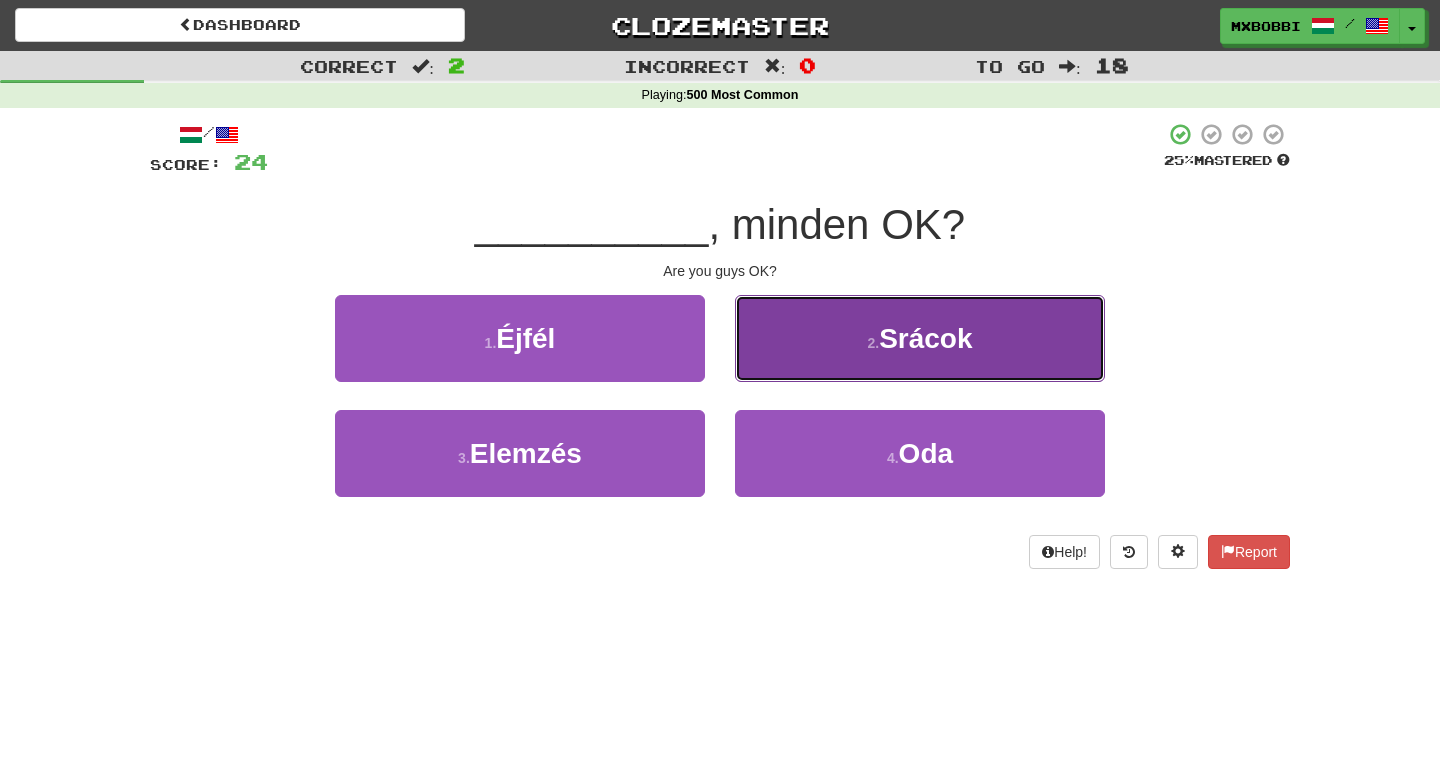 click on "2 .  Srácok" at bounding box center [920, 338] 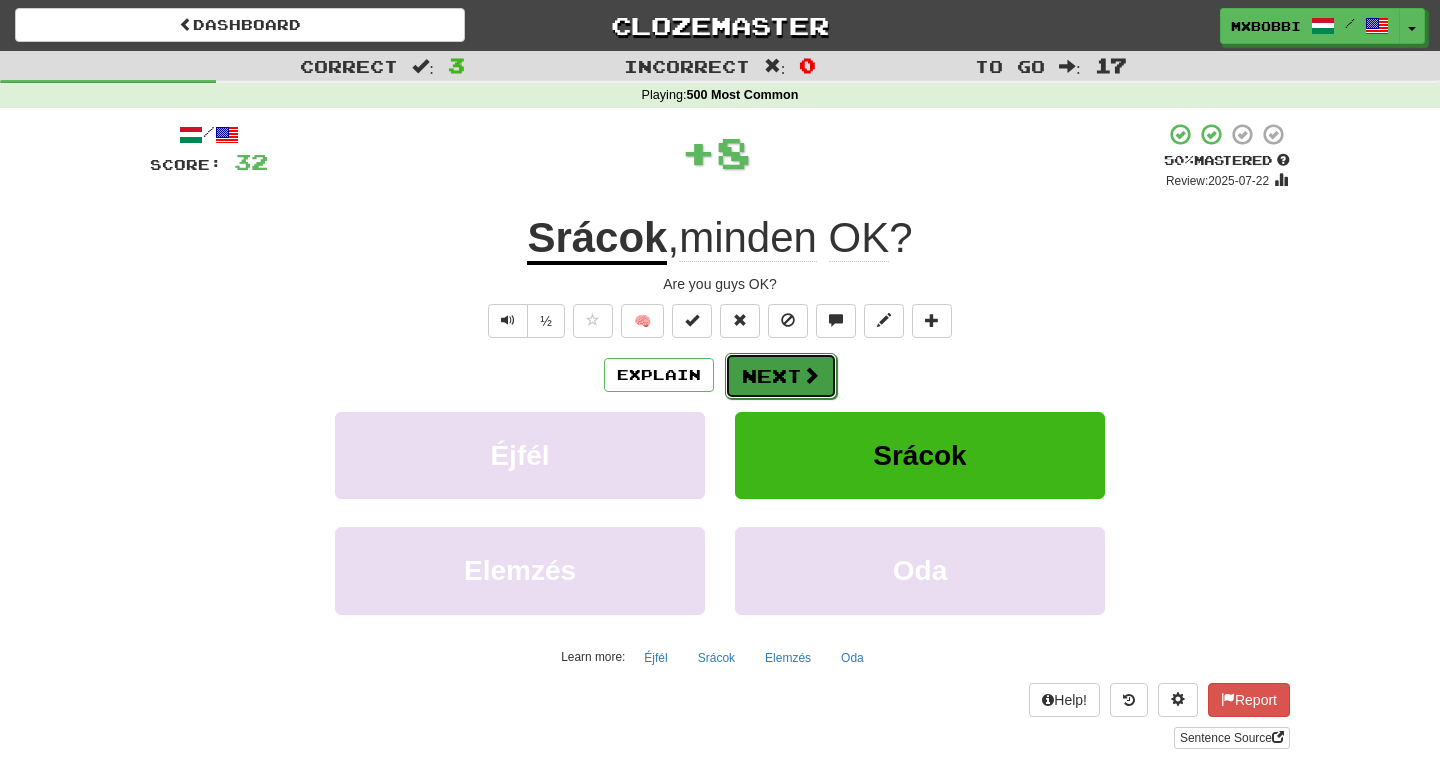click on "Next" at bounding box center (781, 376) 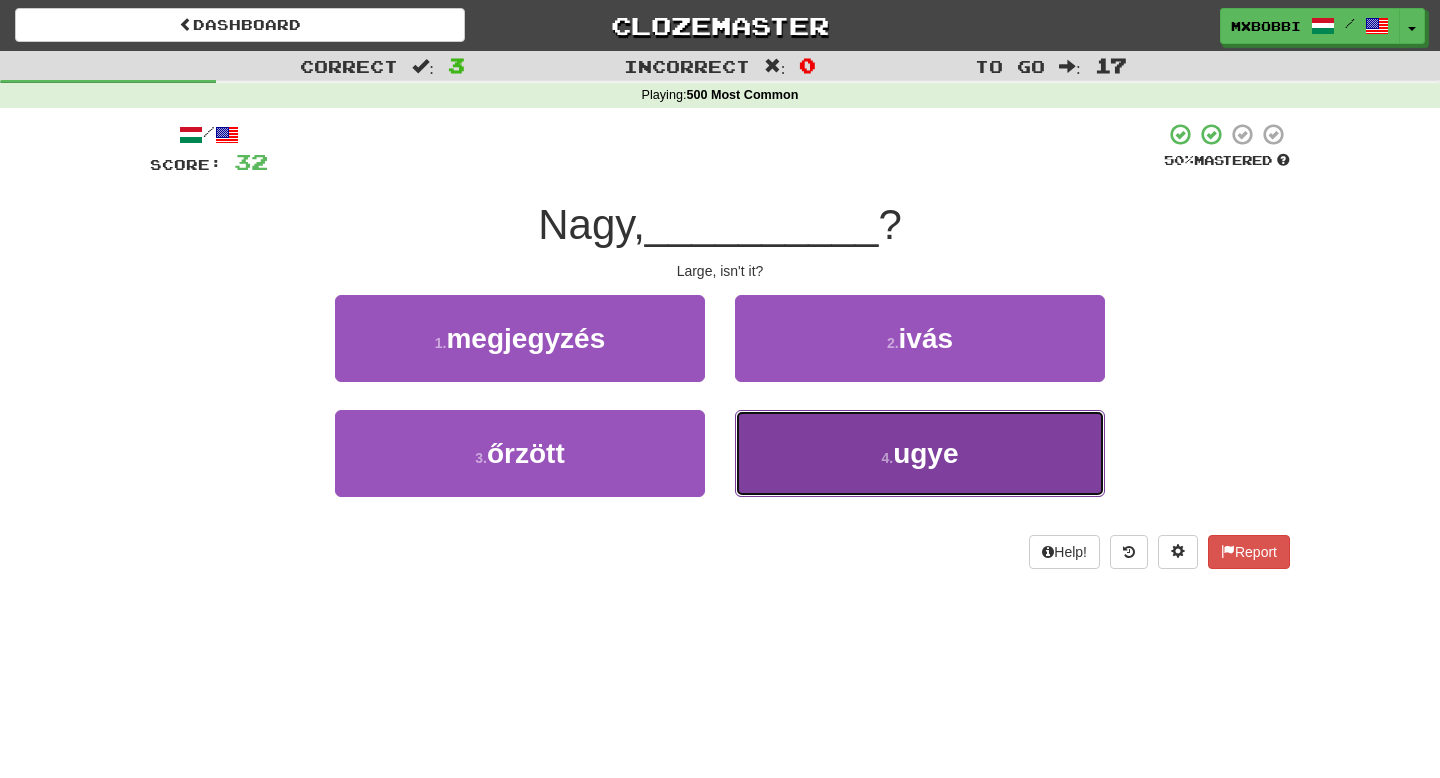 click on "4 .  ugye" at bounding box center [920, 453] 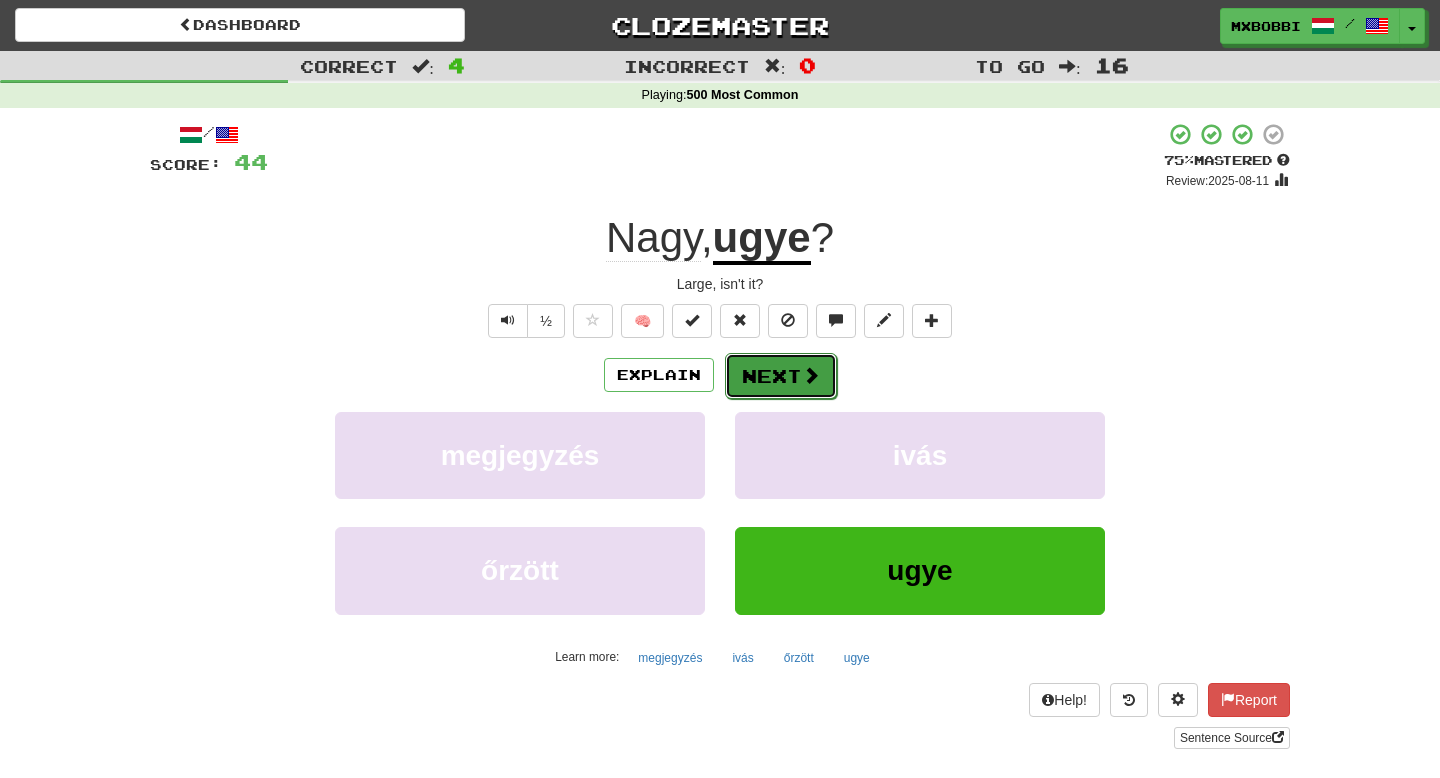 click on "Next" at bounding box center (781, 376) 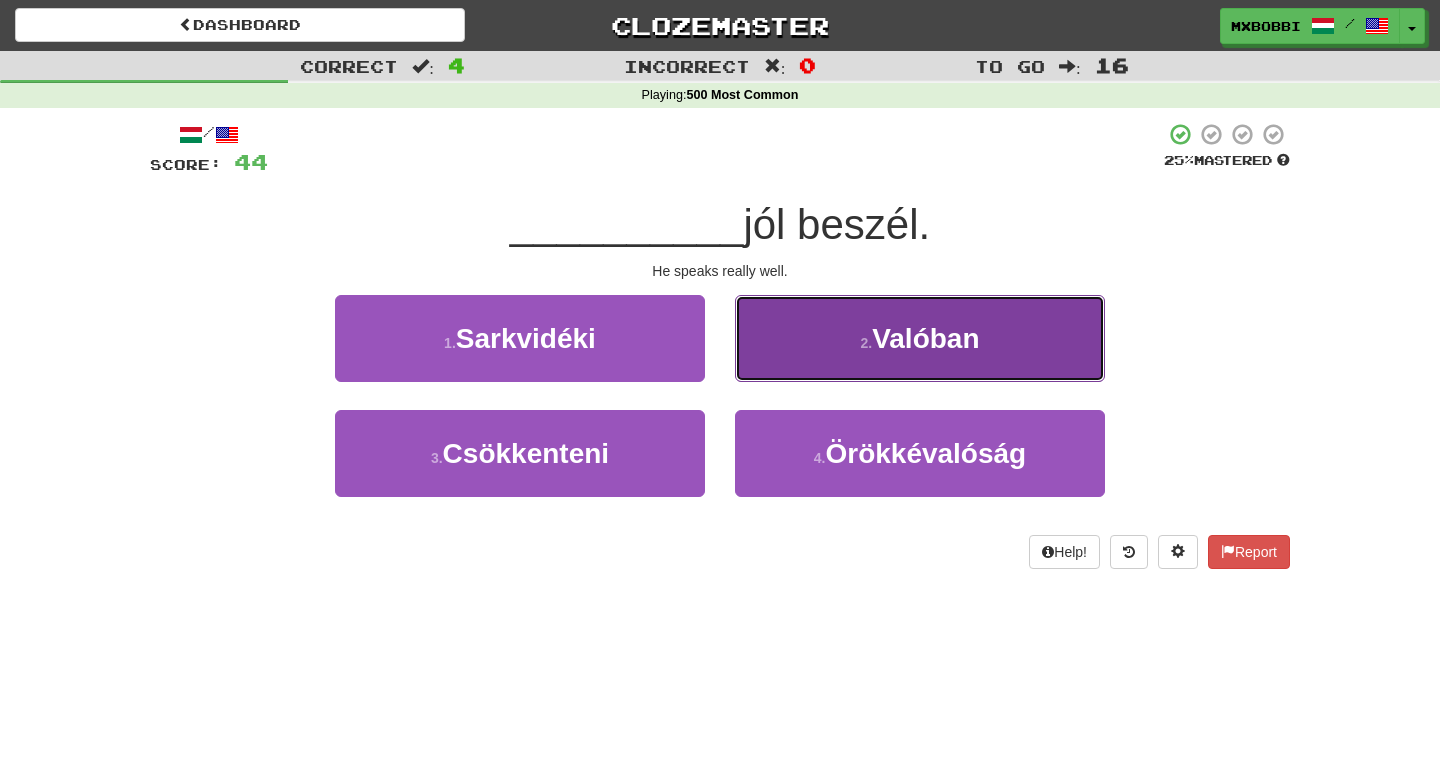 click on "2 .  Valóban" at bounding box center [920, 338] 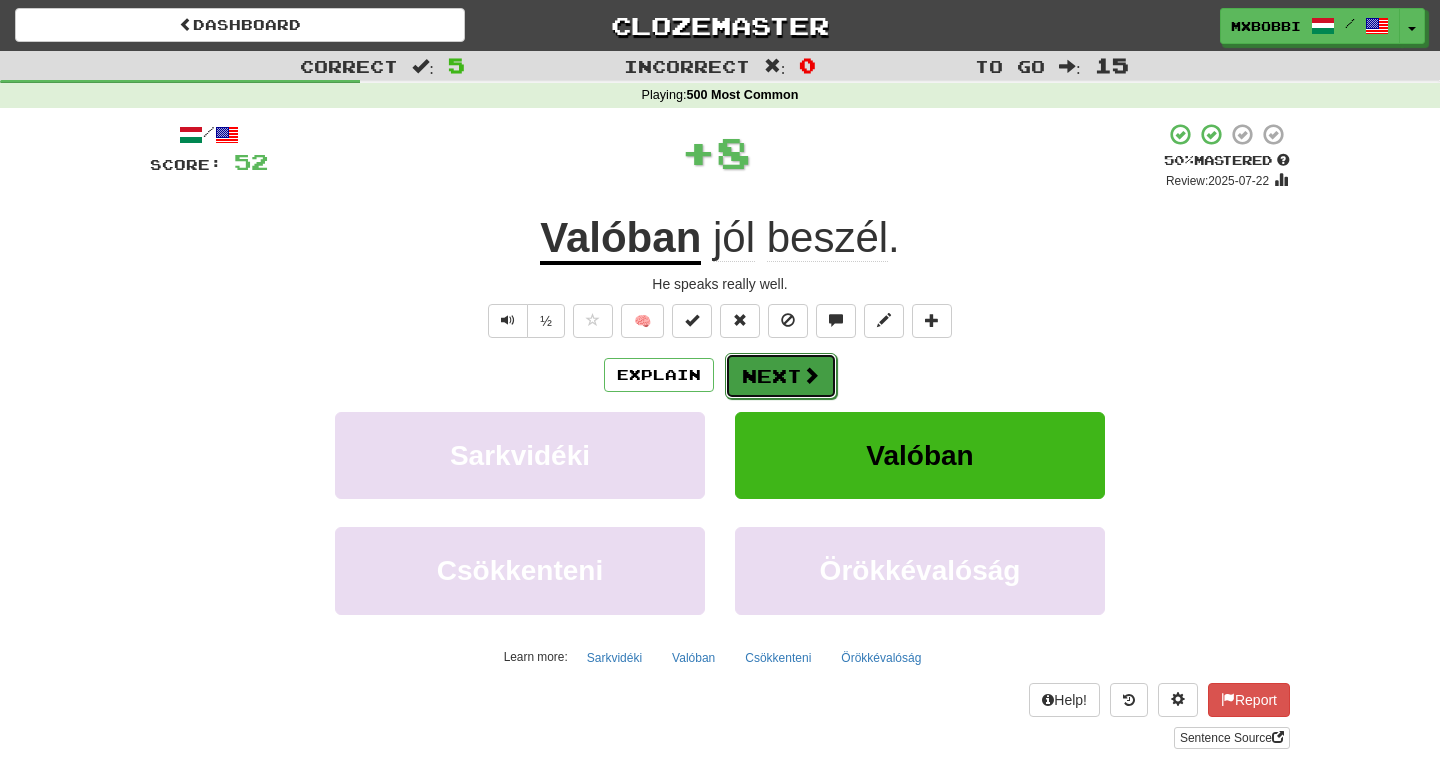 click on "Next" at bounding box center [781, 376] 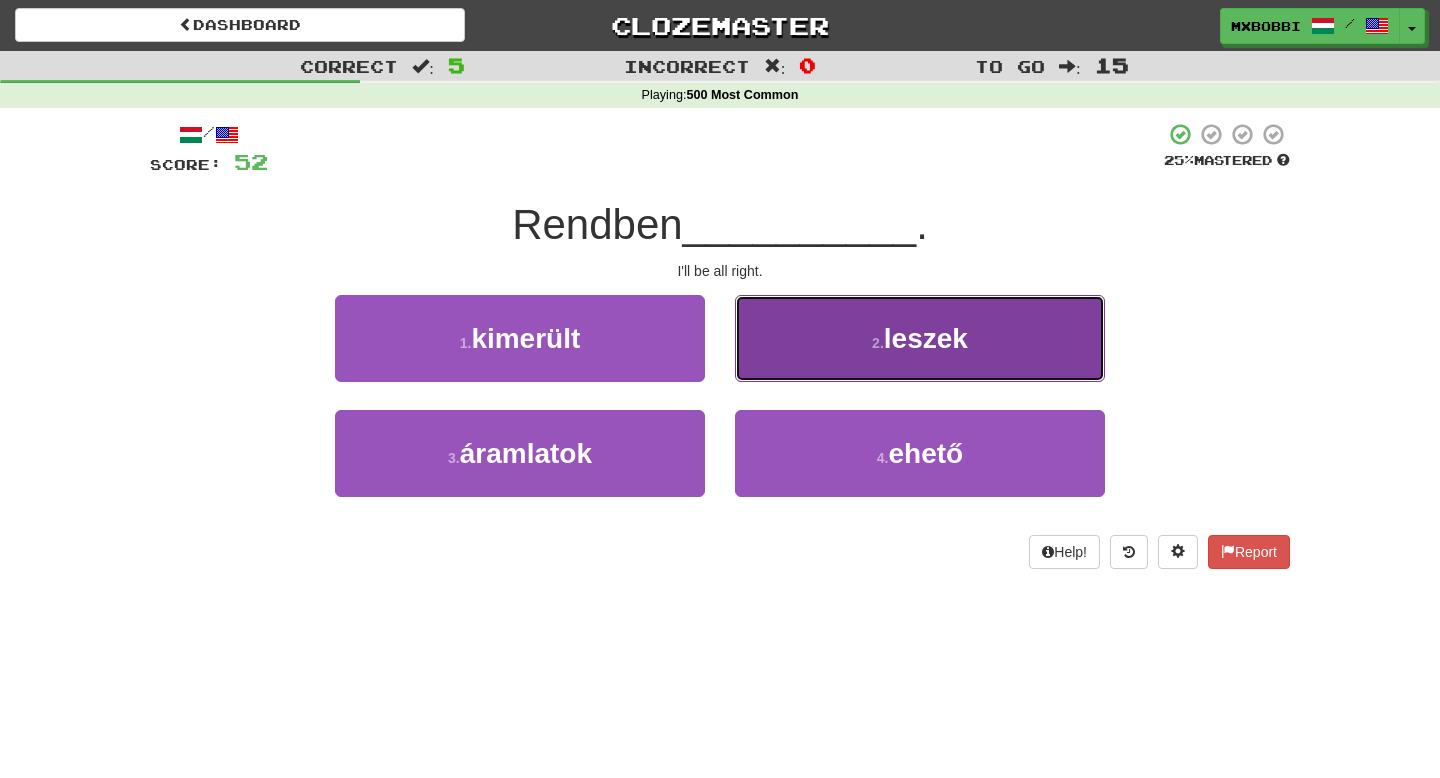 click on "2 .  leszek" at bounding box center (920, 338) 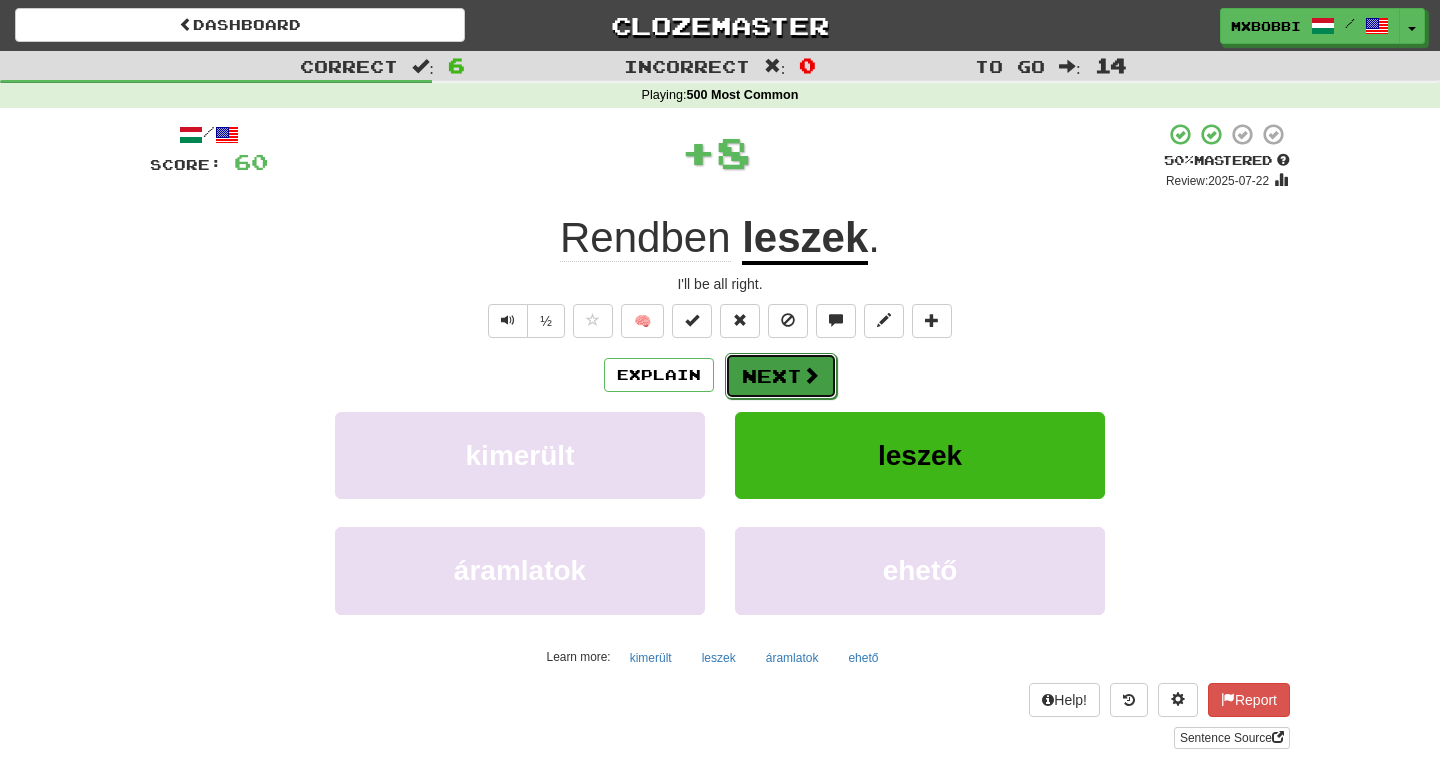 click on "Next" at bounding box center [781, 376] 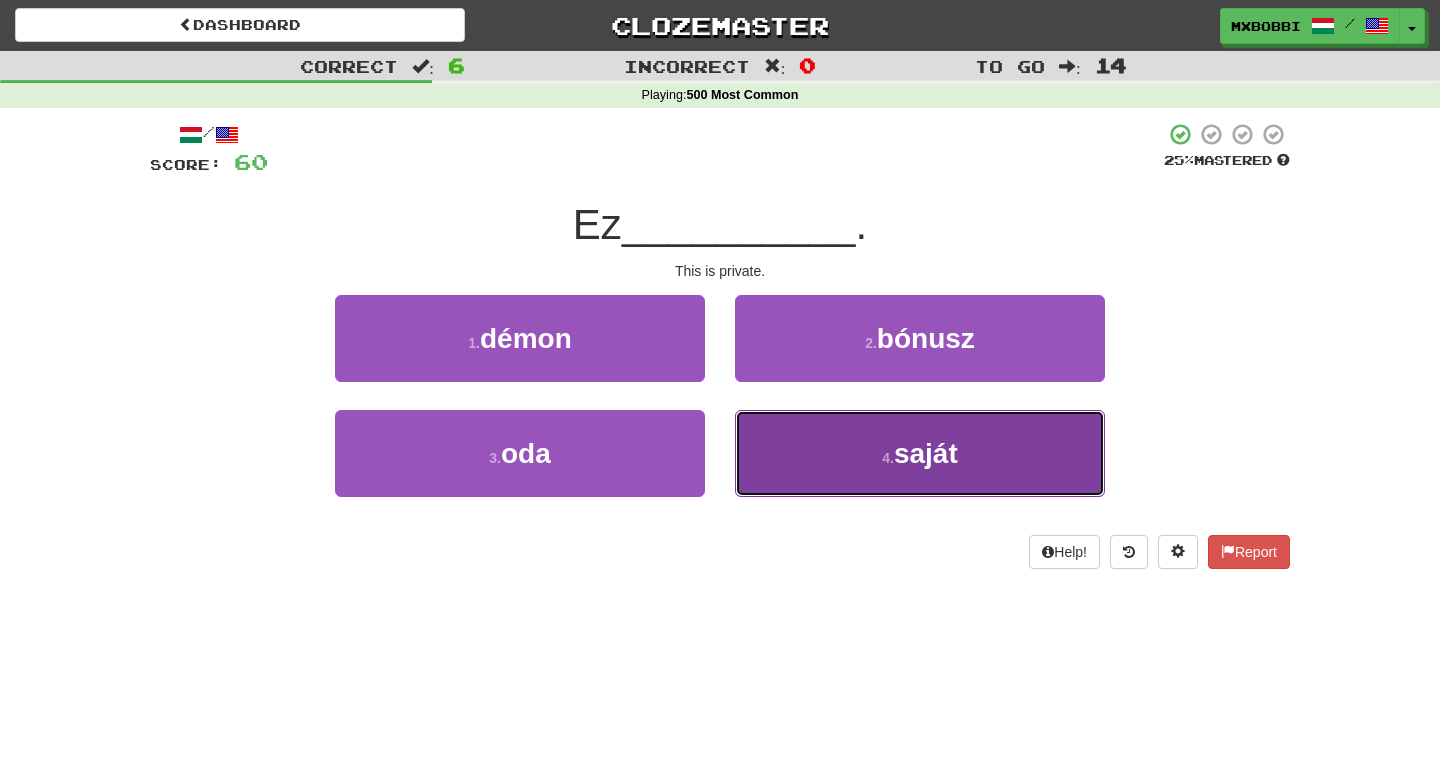 click on "4 .  saját" at bounding box center [920, 453] 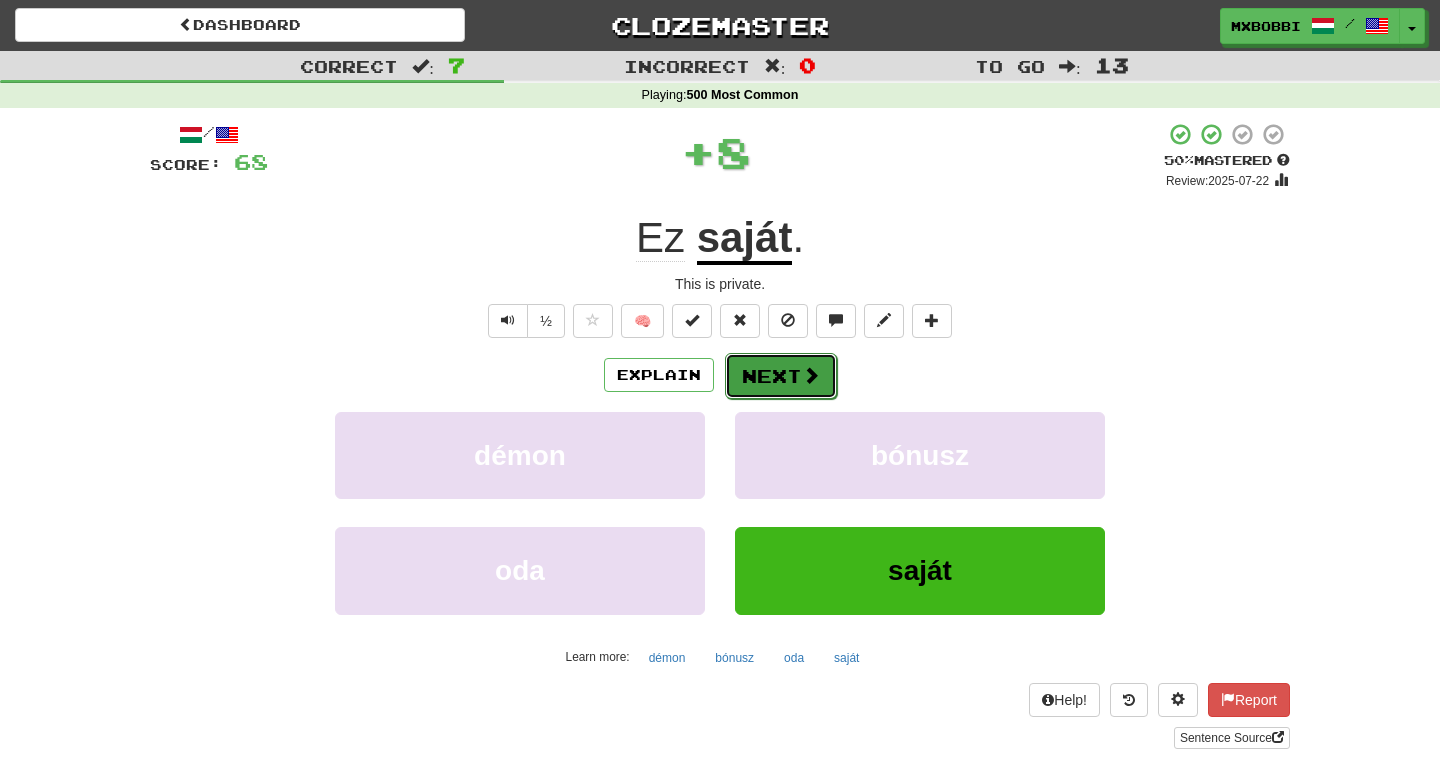 click on "Next" at bounding box center (781, 376) 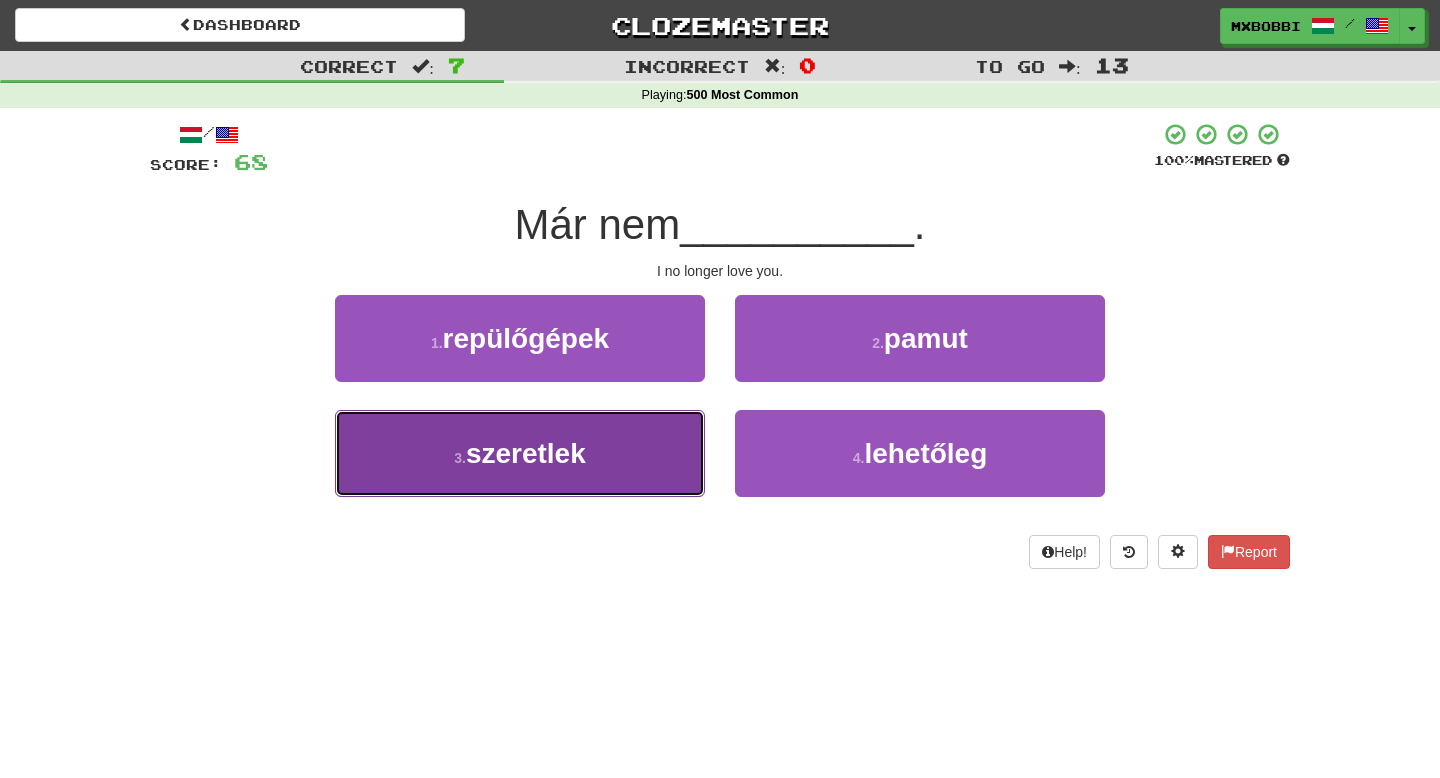 click on "szeretlek" at bounding box center (526, 453) 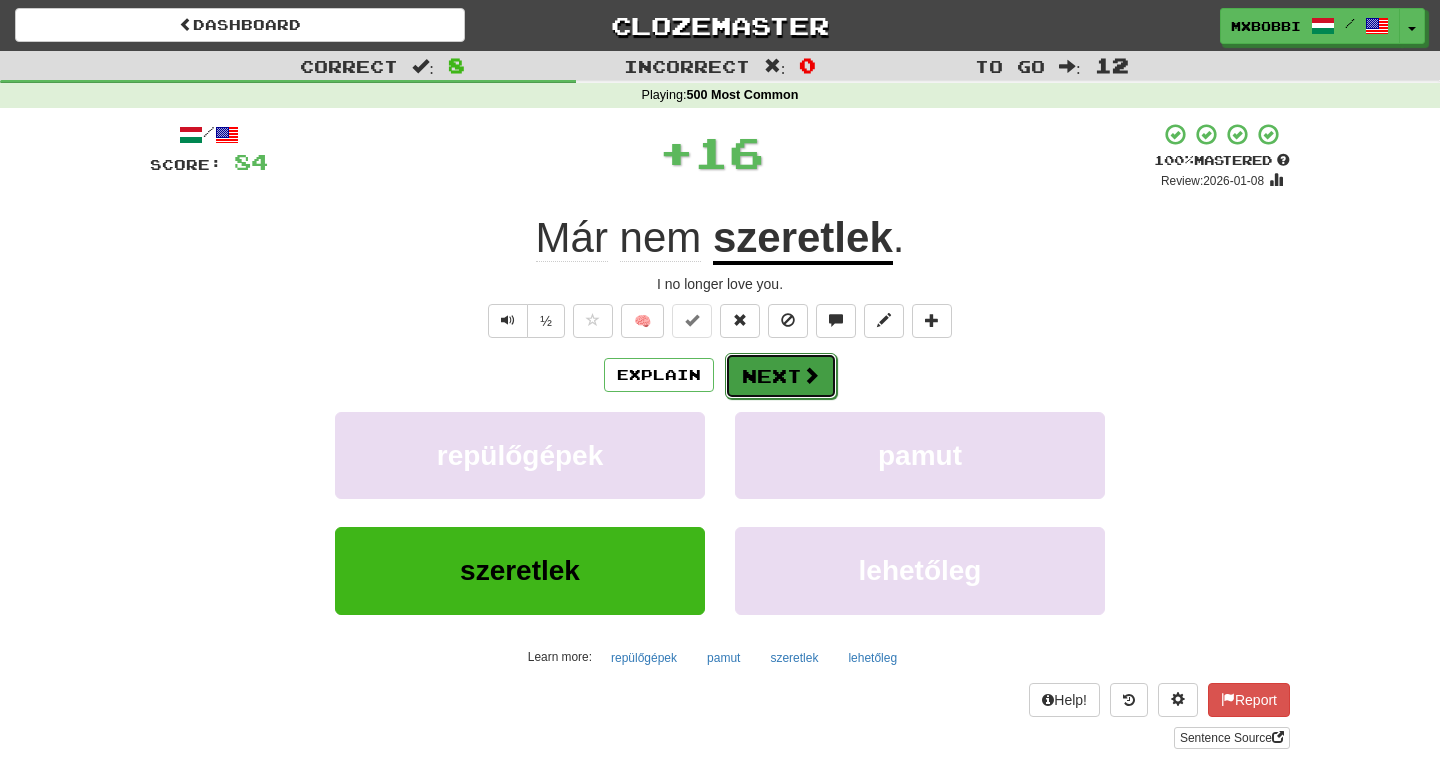 click on "Next" at bounding box center [781, 376] 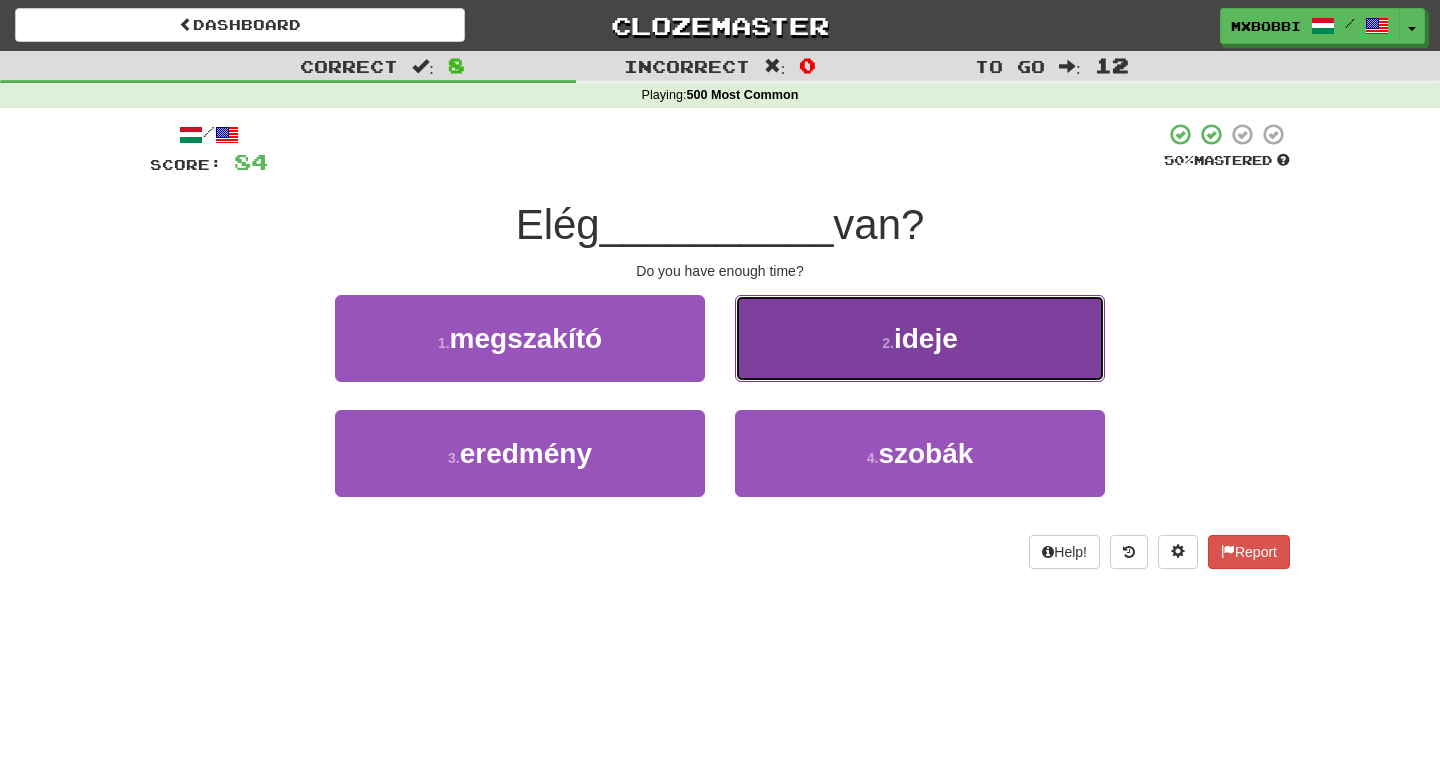 click on "2 .  ideje" at bounding box center (920, 338) 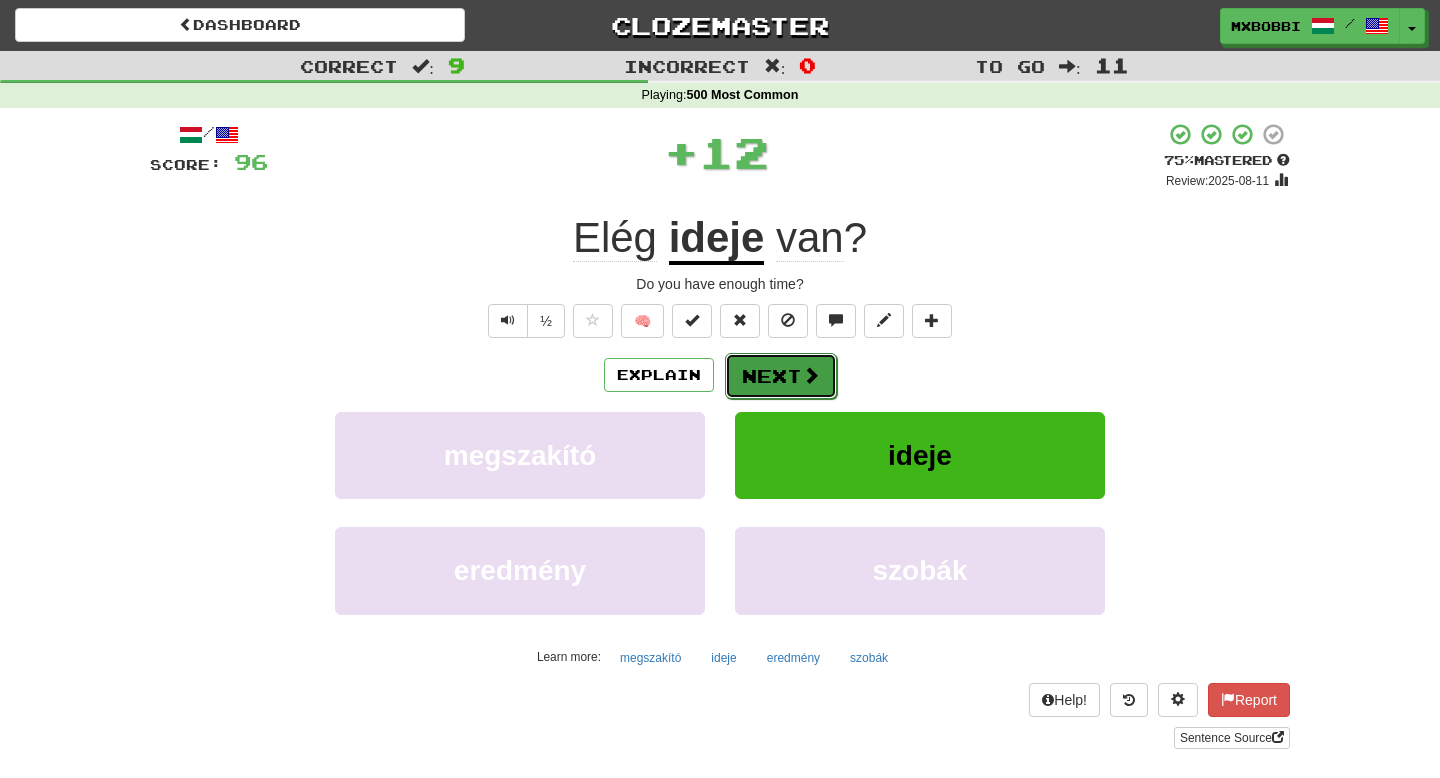 click on "Next" at bounding box center [781, 376] 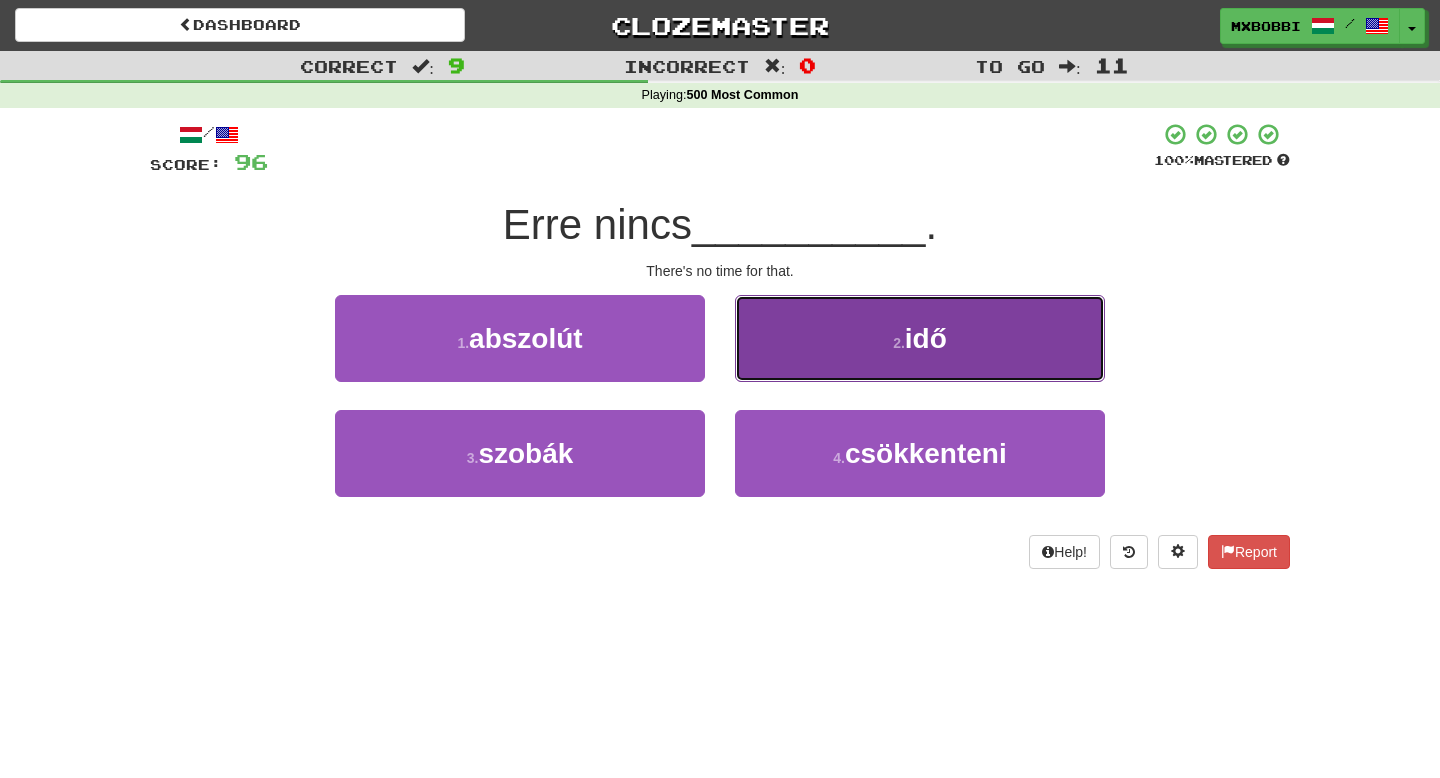 click on "2 .  idő" at bounding box center (920, 338) 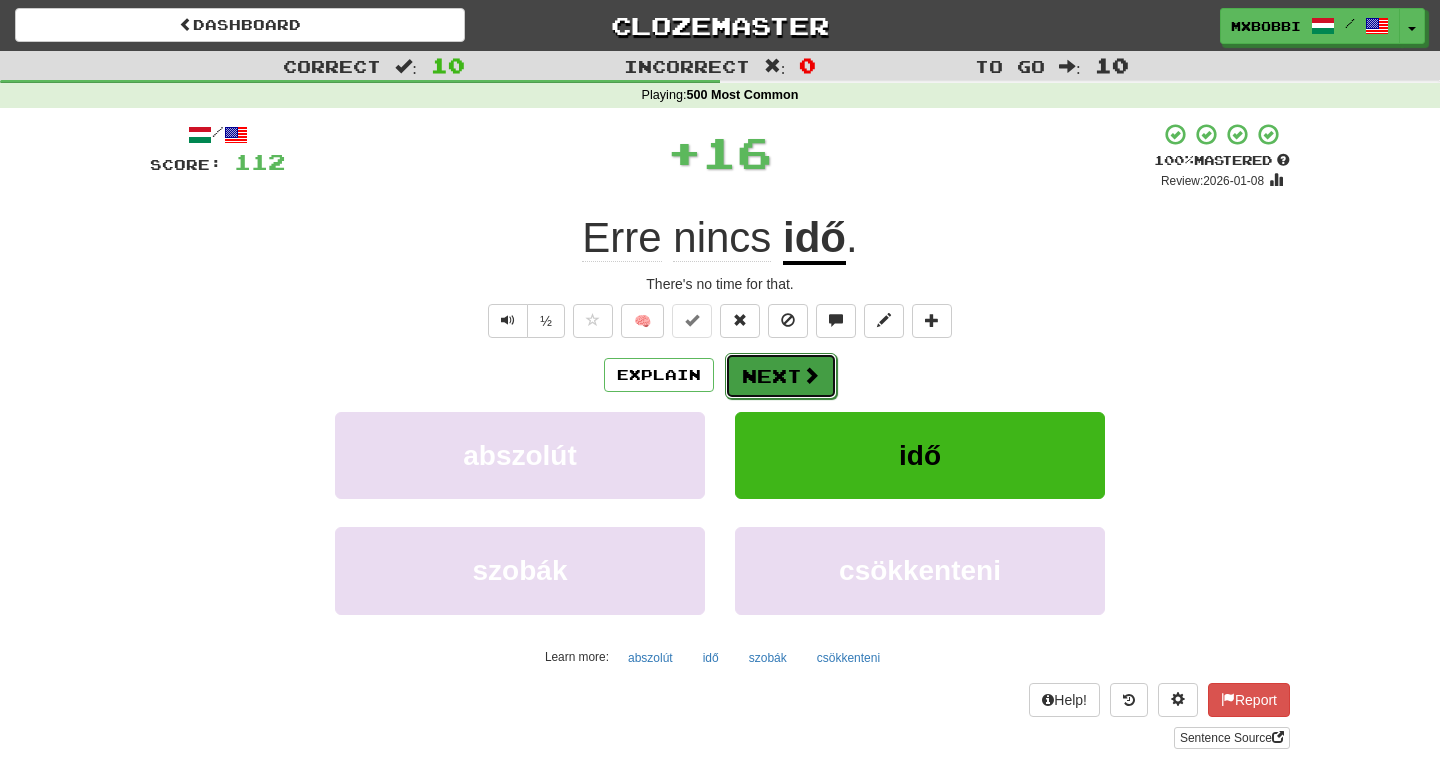 click on "Next" at bounding box center (781, 376) 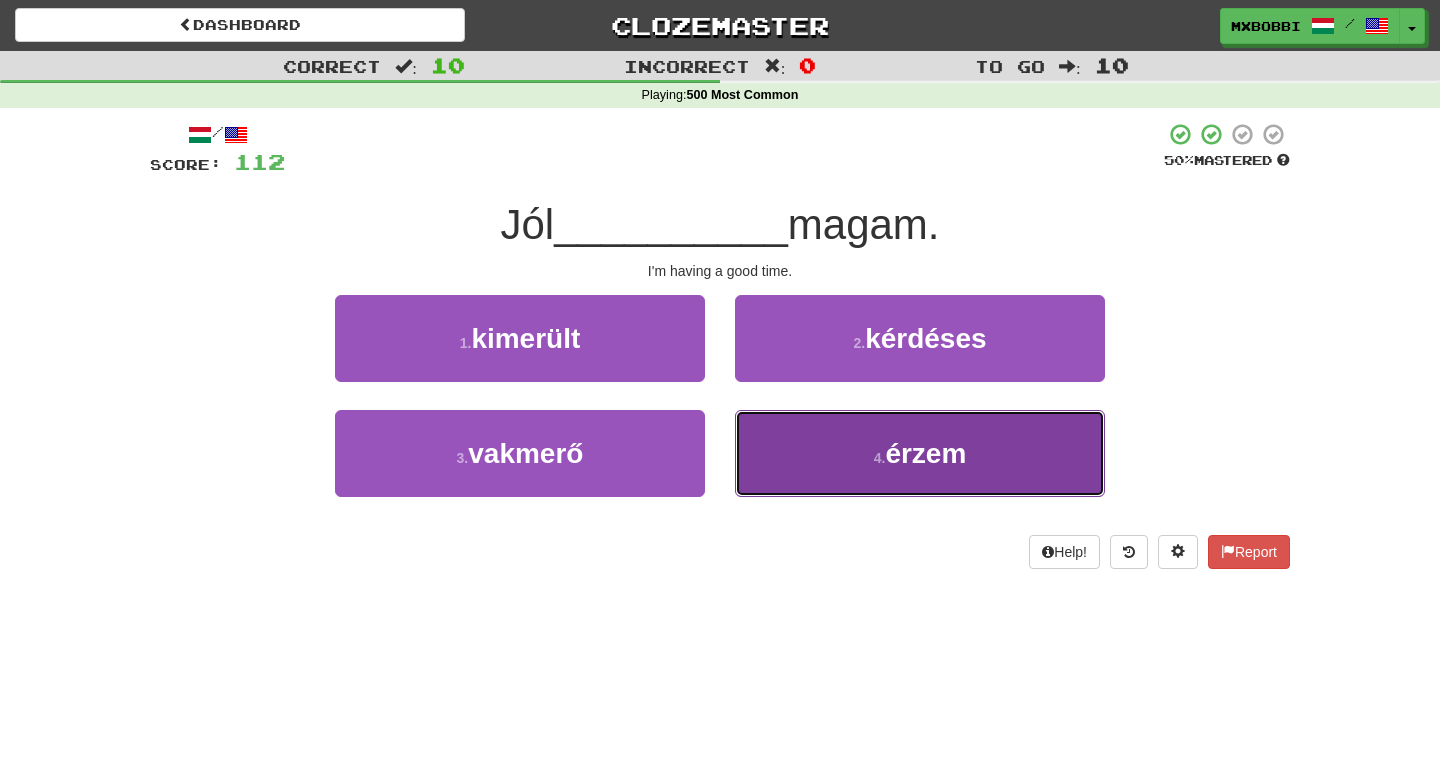 click on "4 .  érzem" at bounding box center (920, 453) 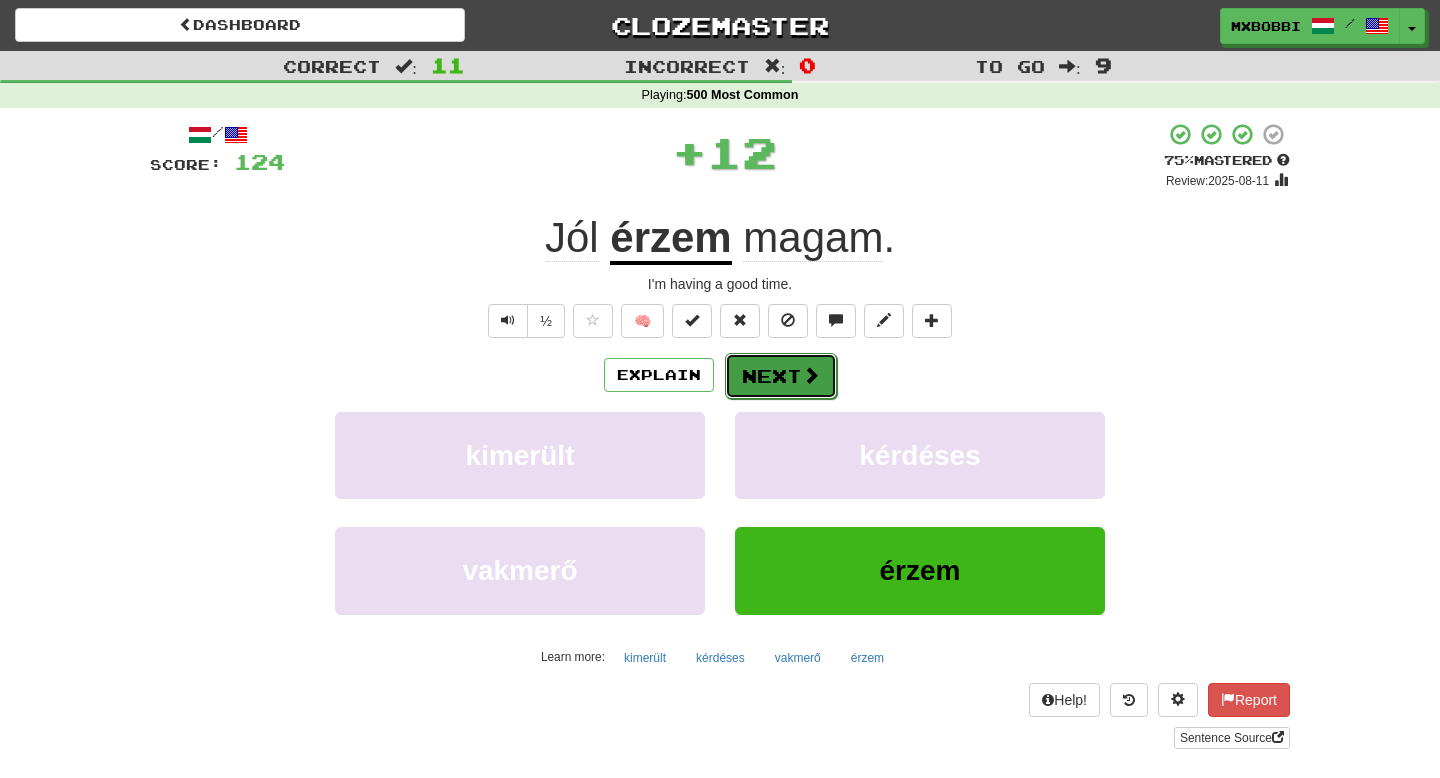 click on "Next" at bounding box center [781, 376] 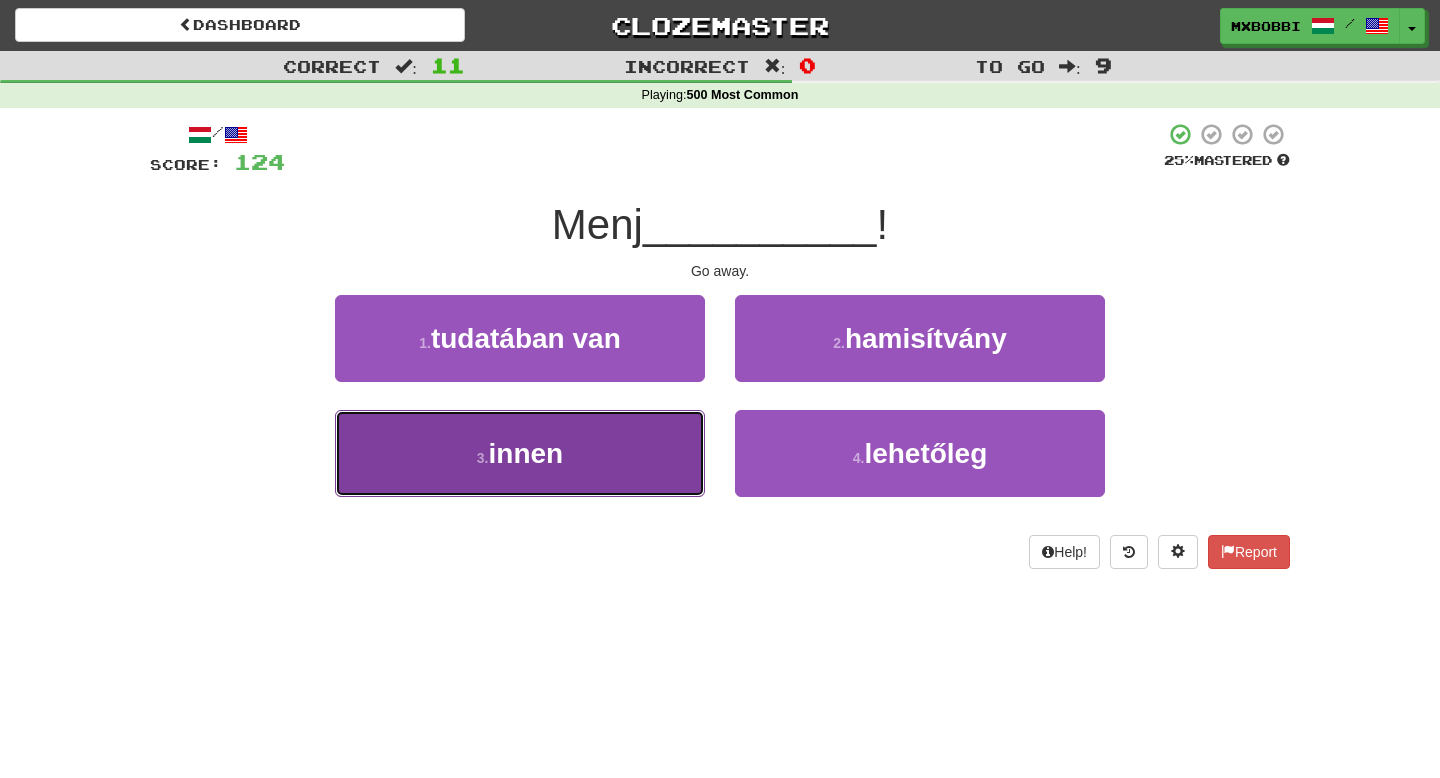 click on "3 .  innen" at bounding box center [520, 453] 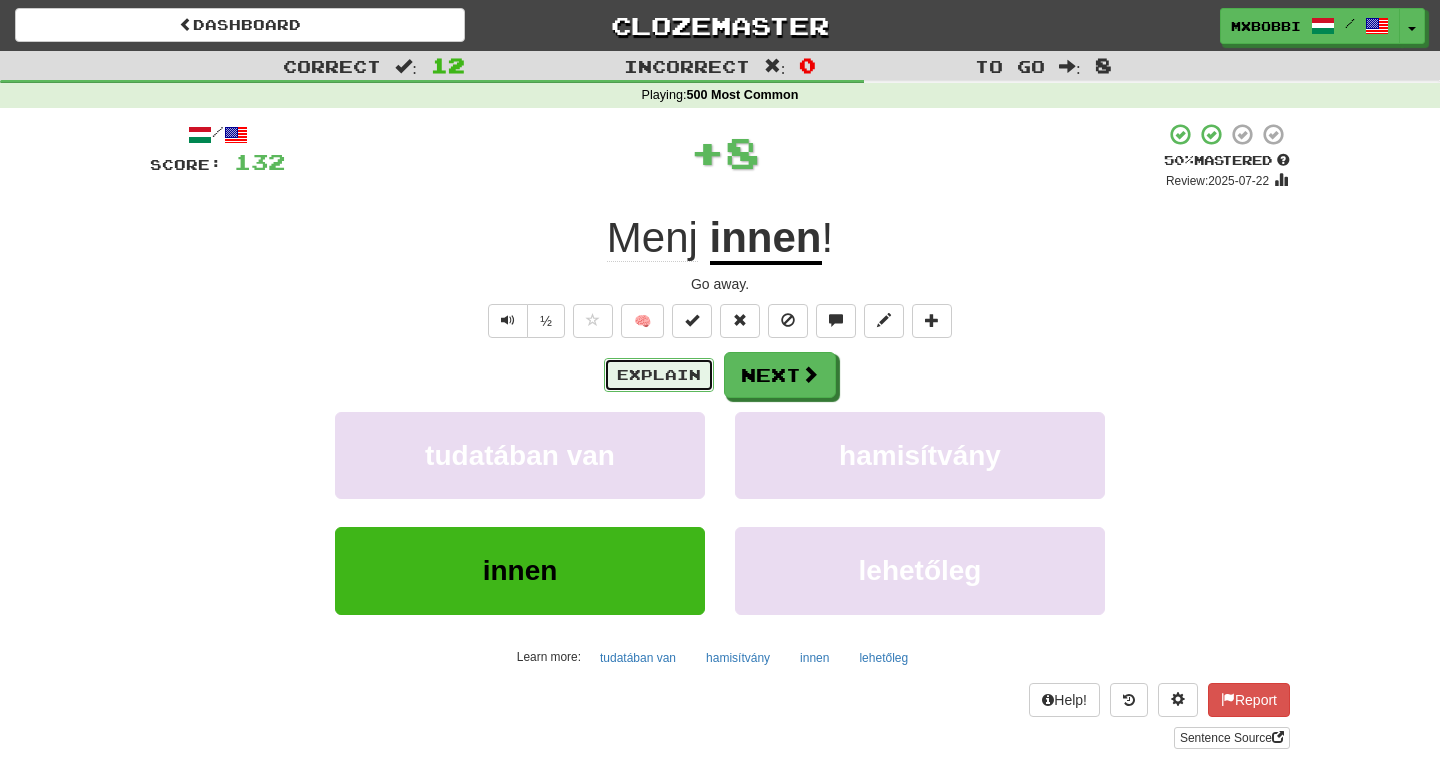 click on "Explain" at bounding box center [659, 375] 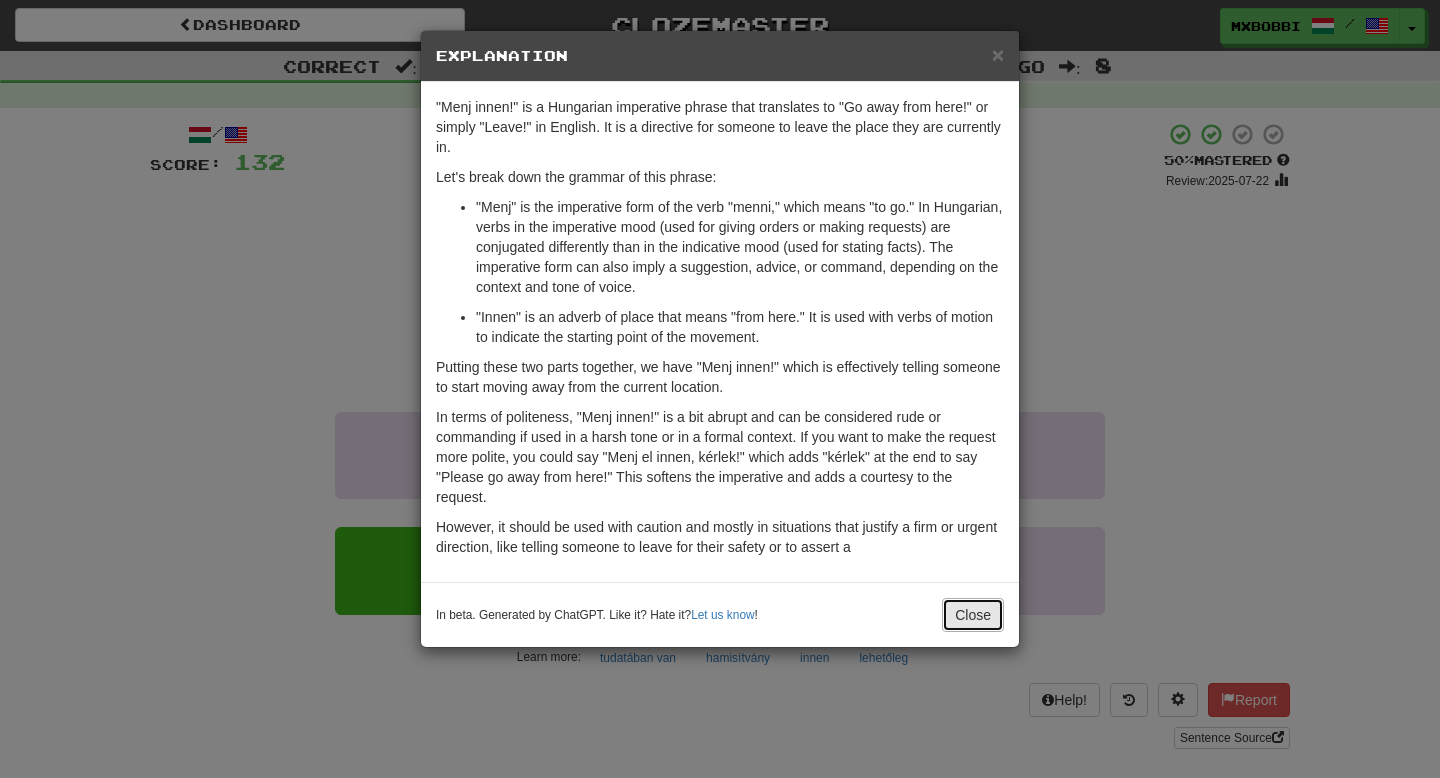 click on "Close" at bounding box center (973, 615) 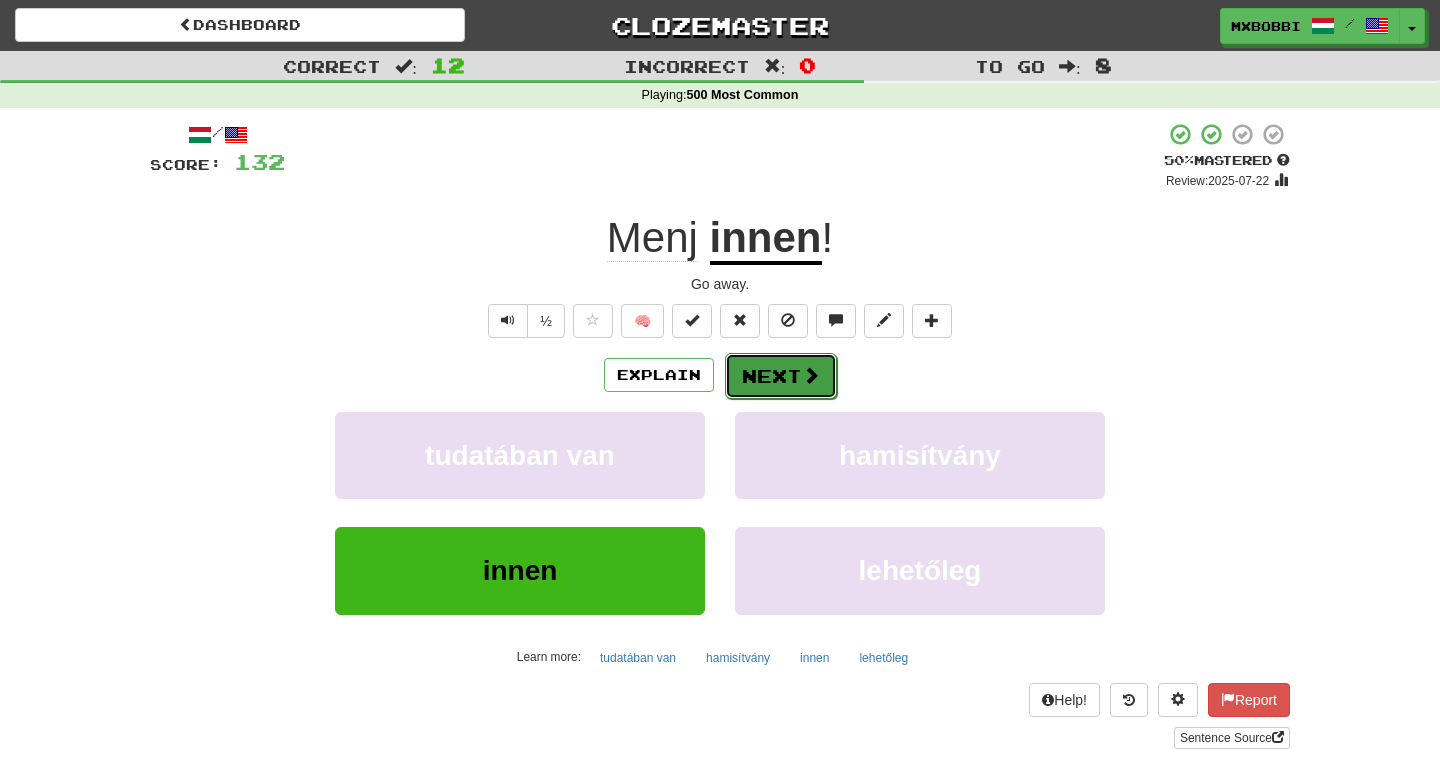click on "Next" at bounding box center (781, 376) 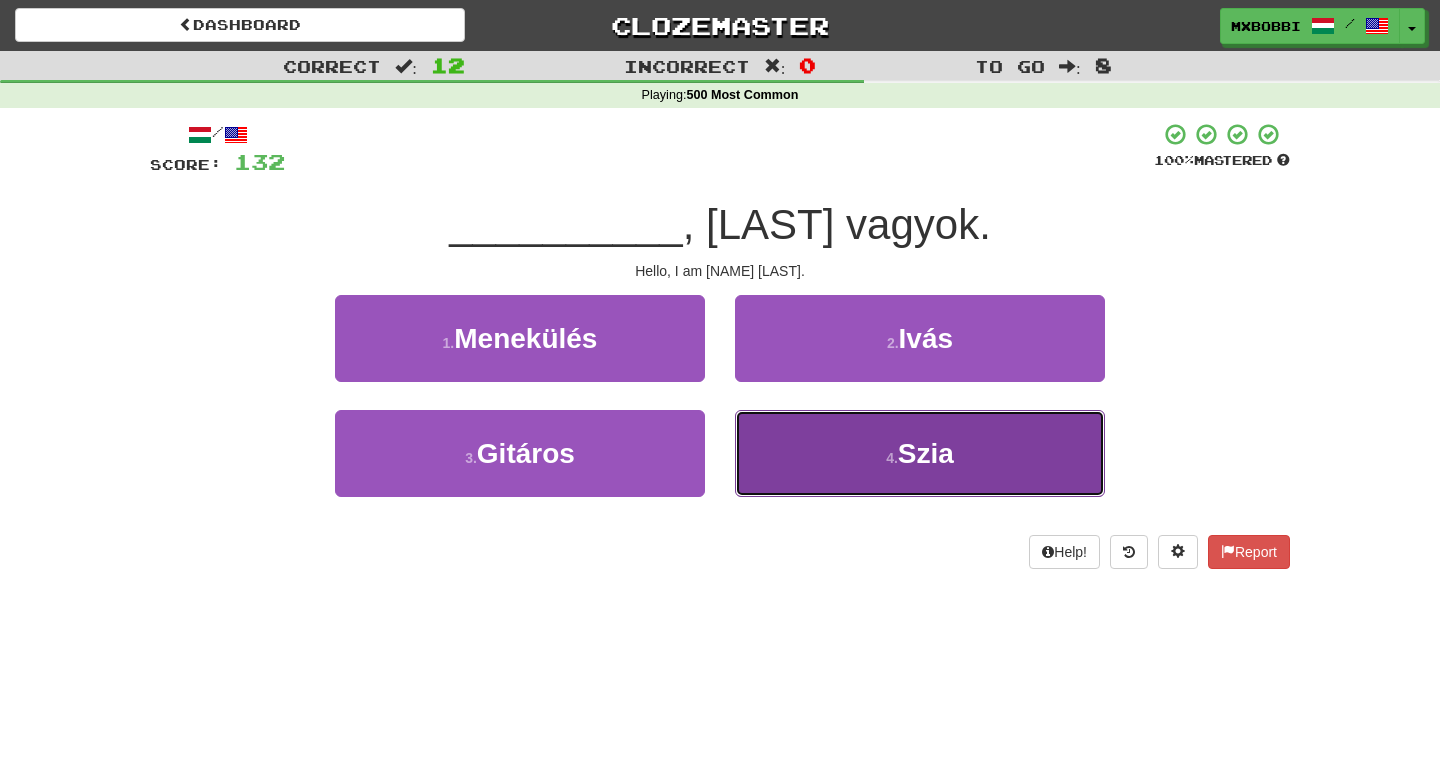 click on "4 .  Szia" at bounding box center (920, 453) 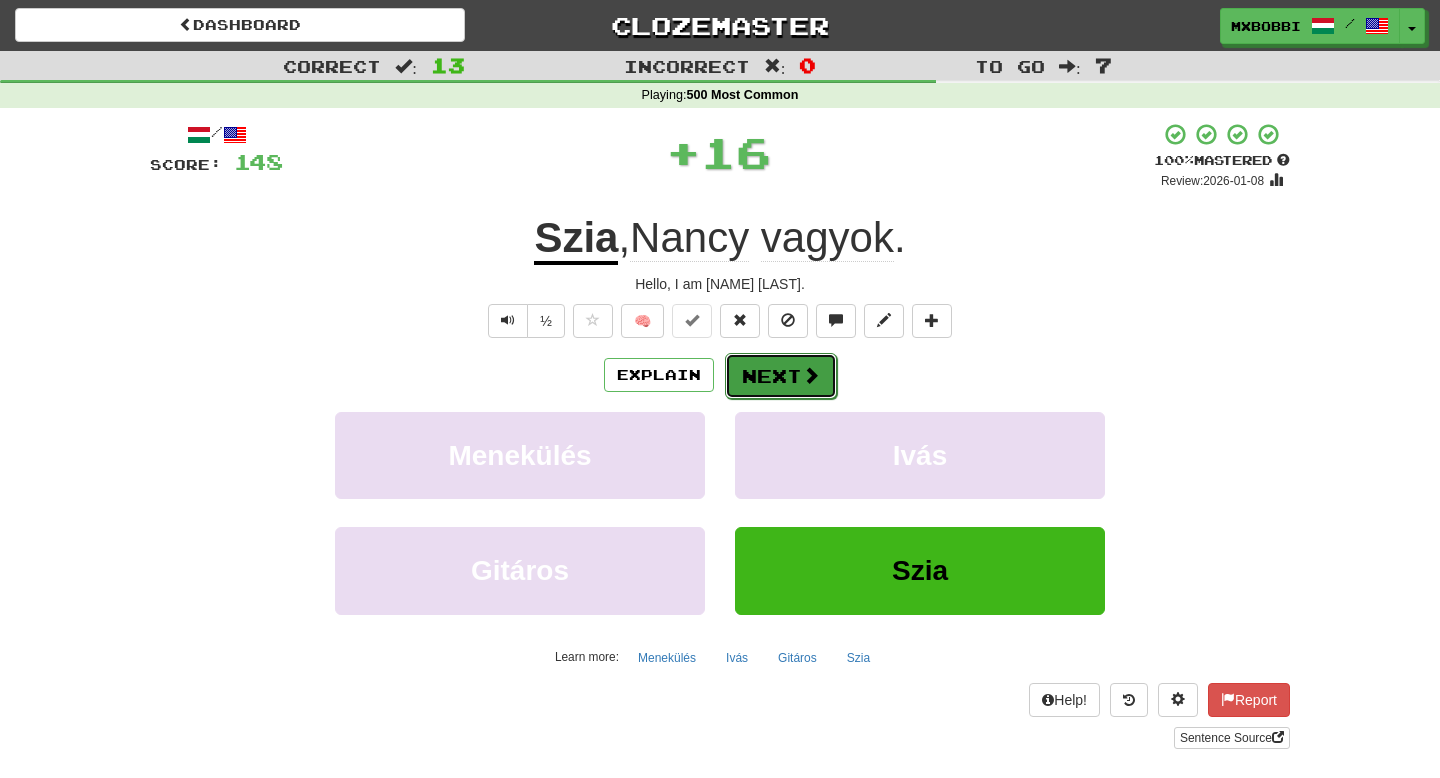 click on "Next" at bounding box center (781, 376) 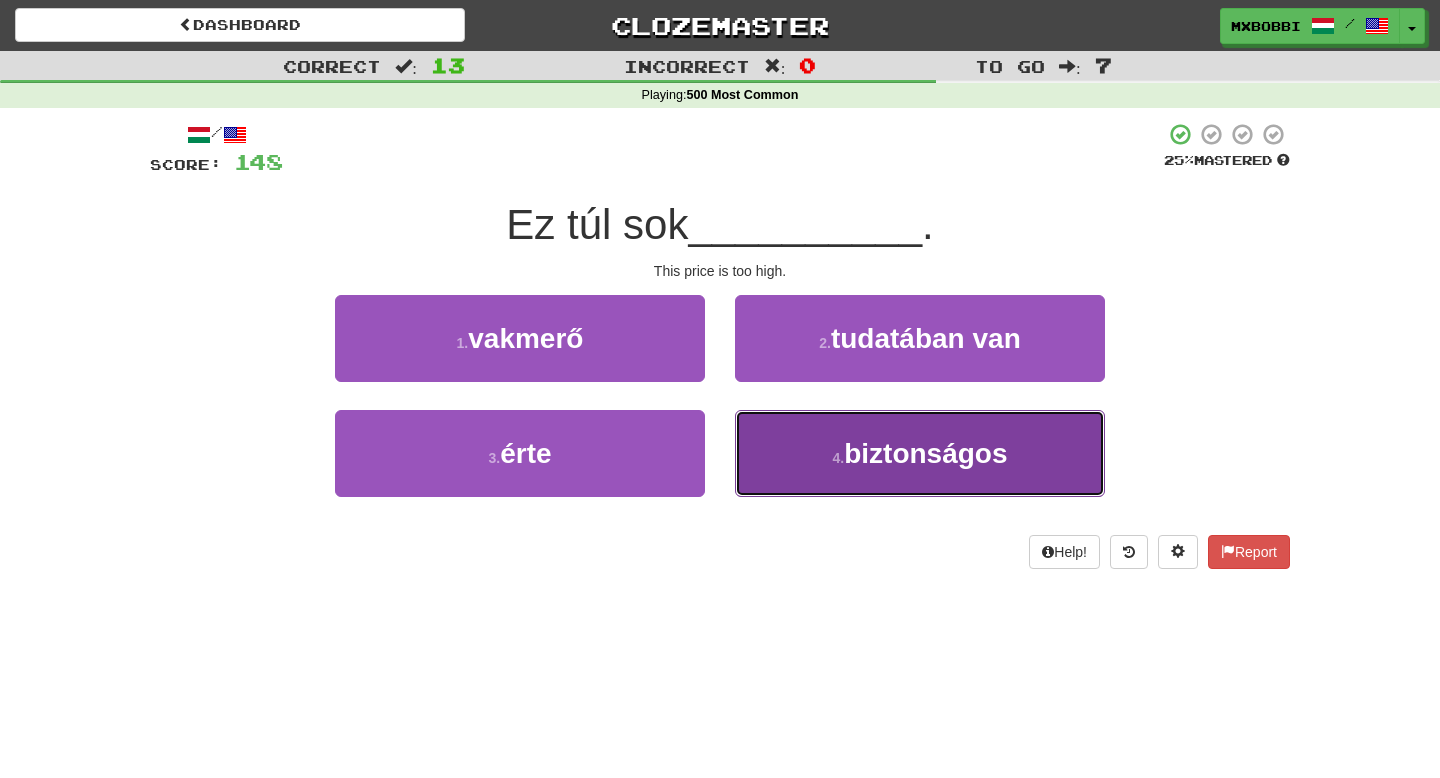 click on "4 .  biztonságos" at bounding box center (920, 453) 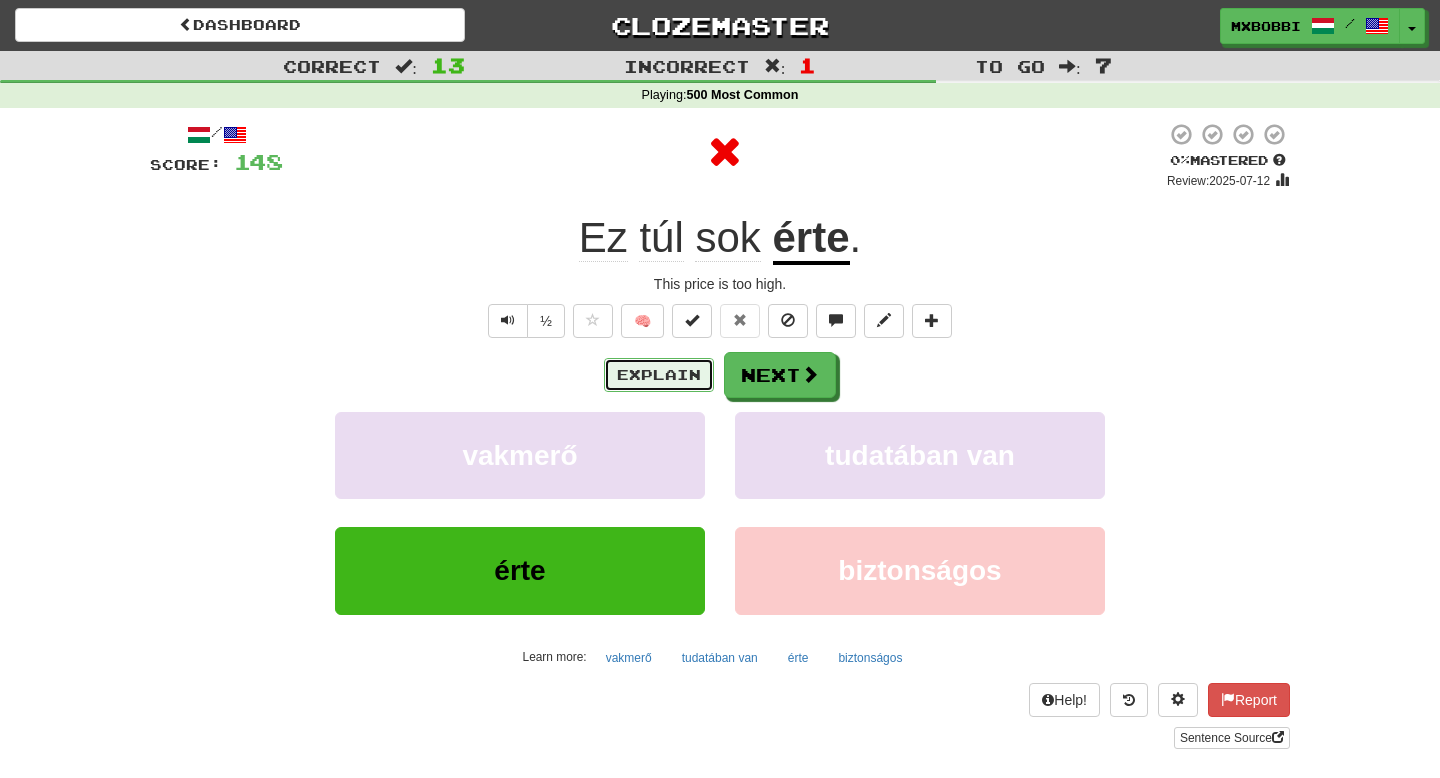 click on "Explain" at bounding box center (659, 375) 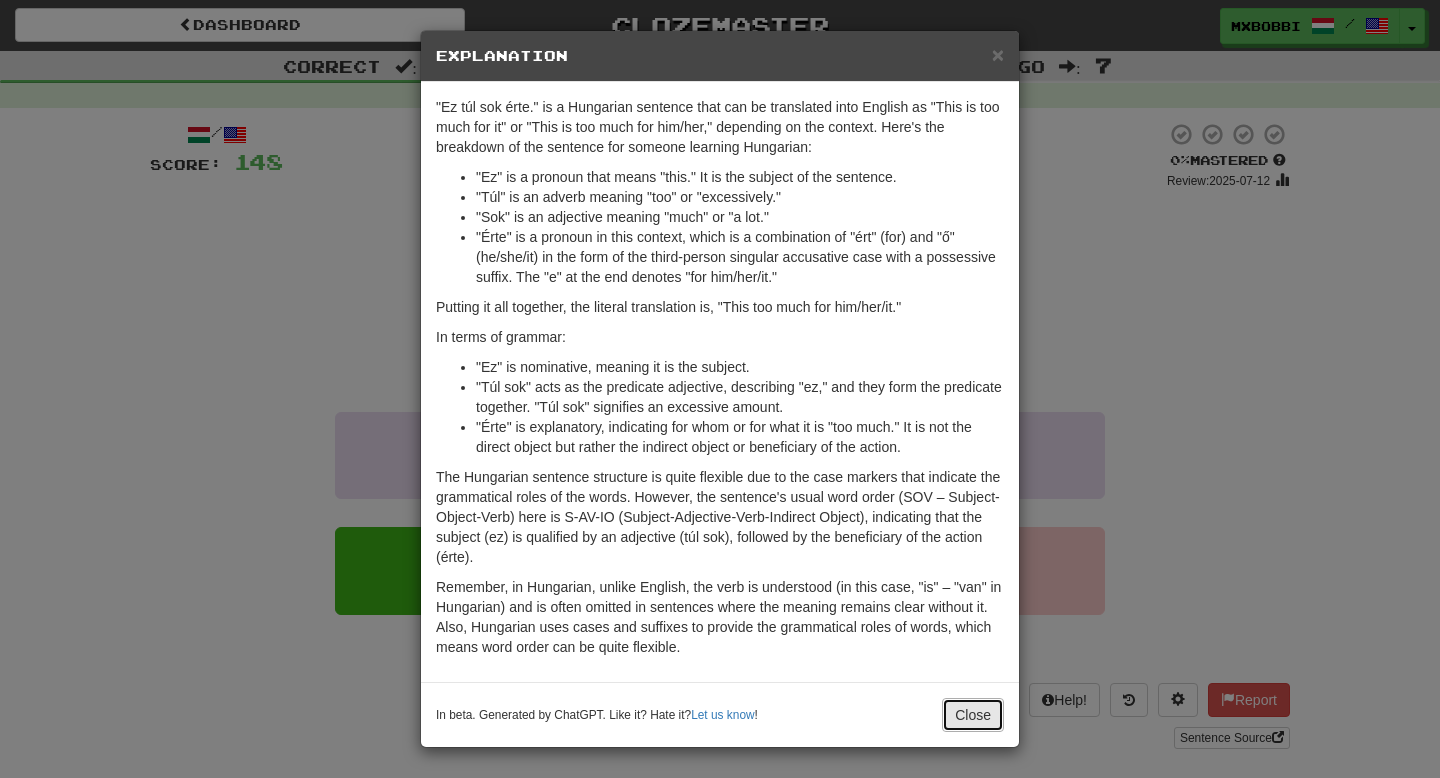 click on "Close" at bounding box center (973, 715) 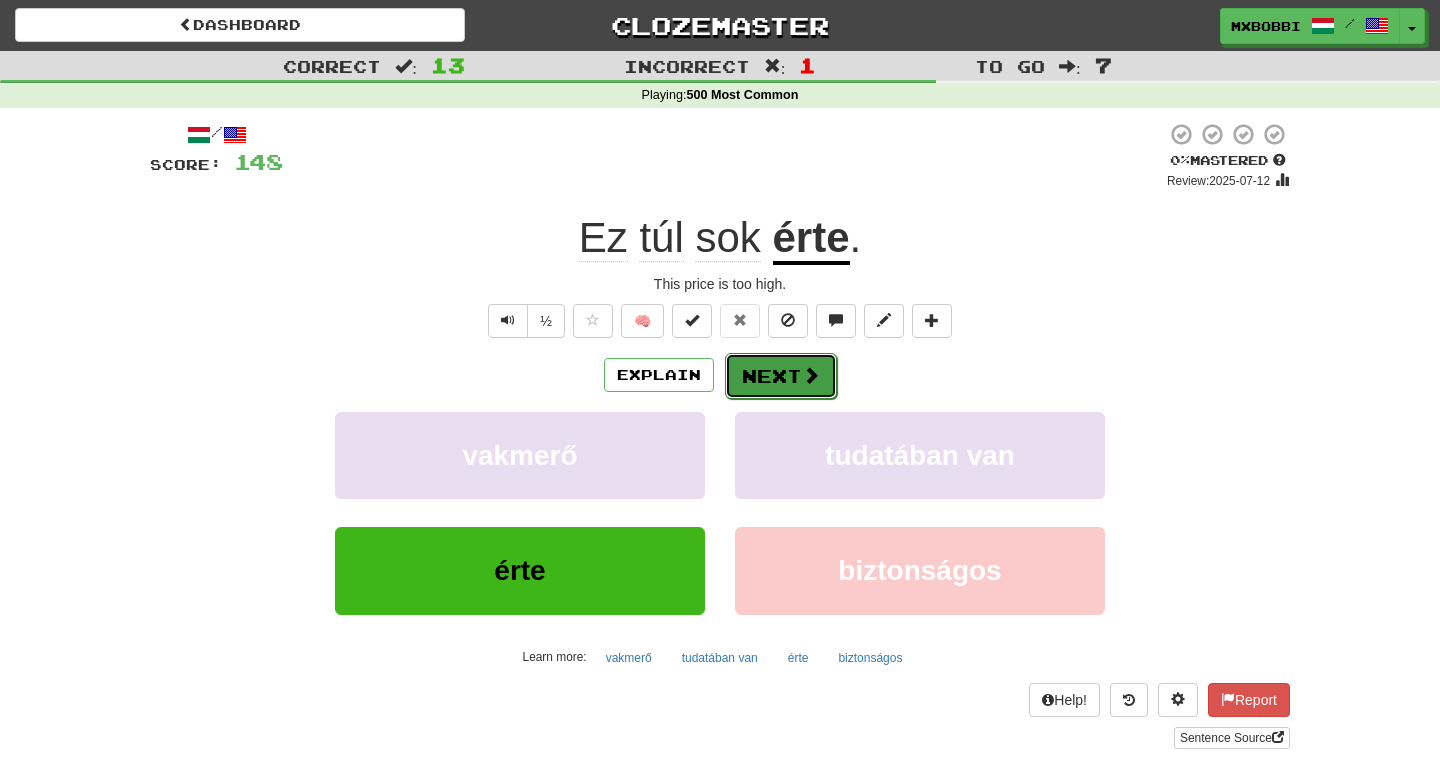 click on "Next" at bounding box center (781, 376) 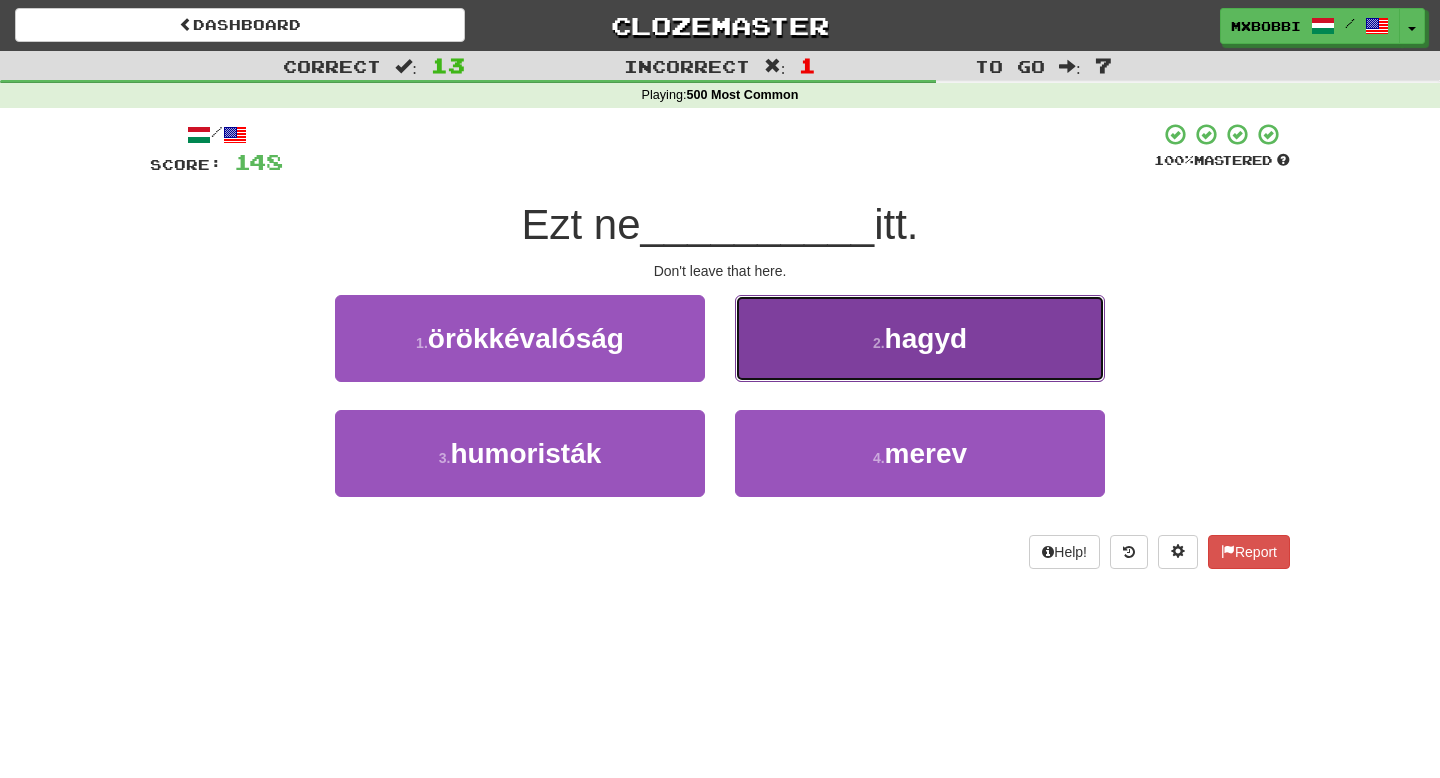 click on "2 .  hagyd" at bounding box center [920, 338] 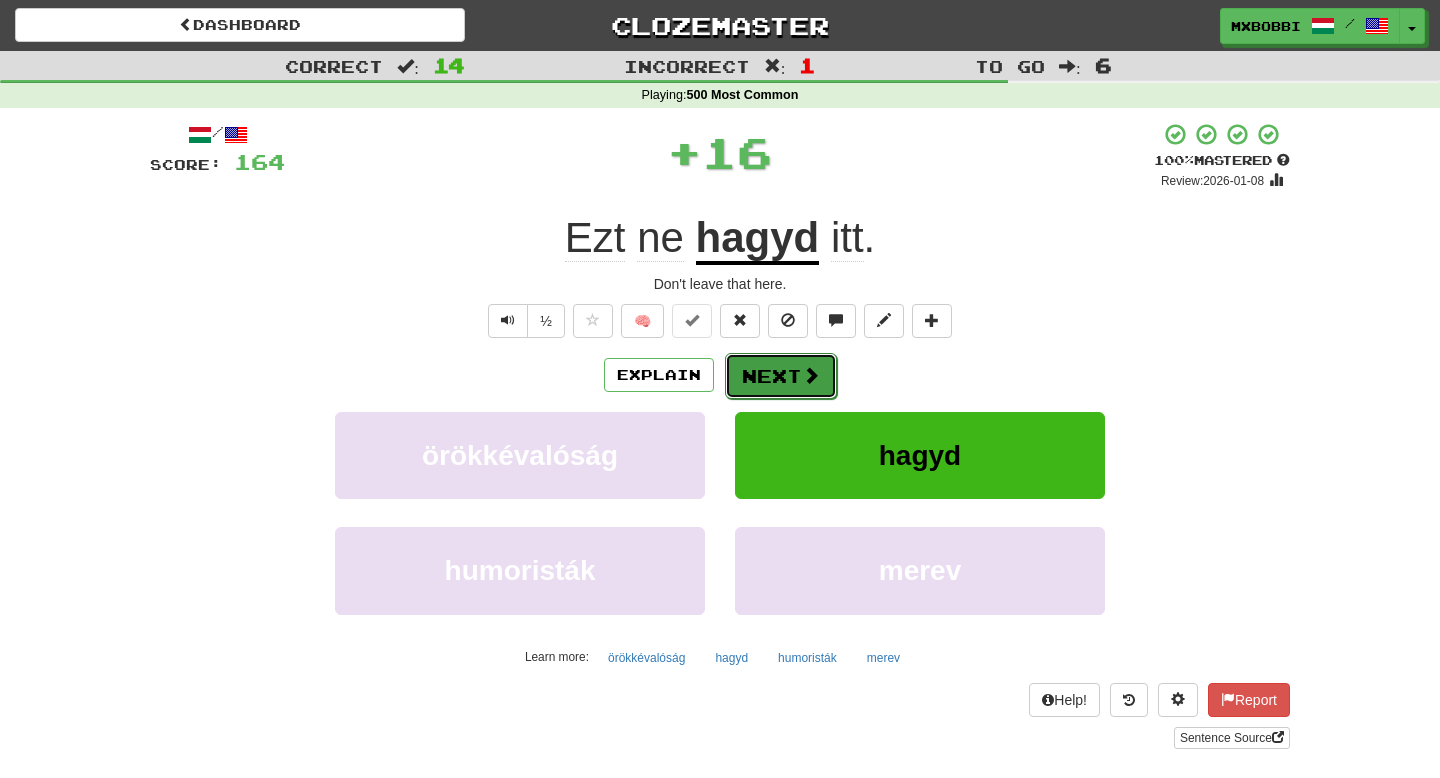 click on "Next" at bounding box center (781, 376) 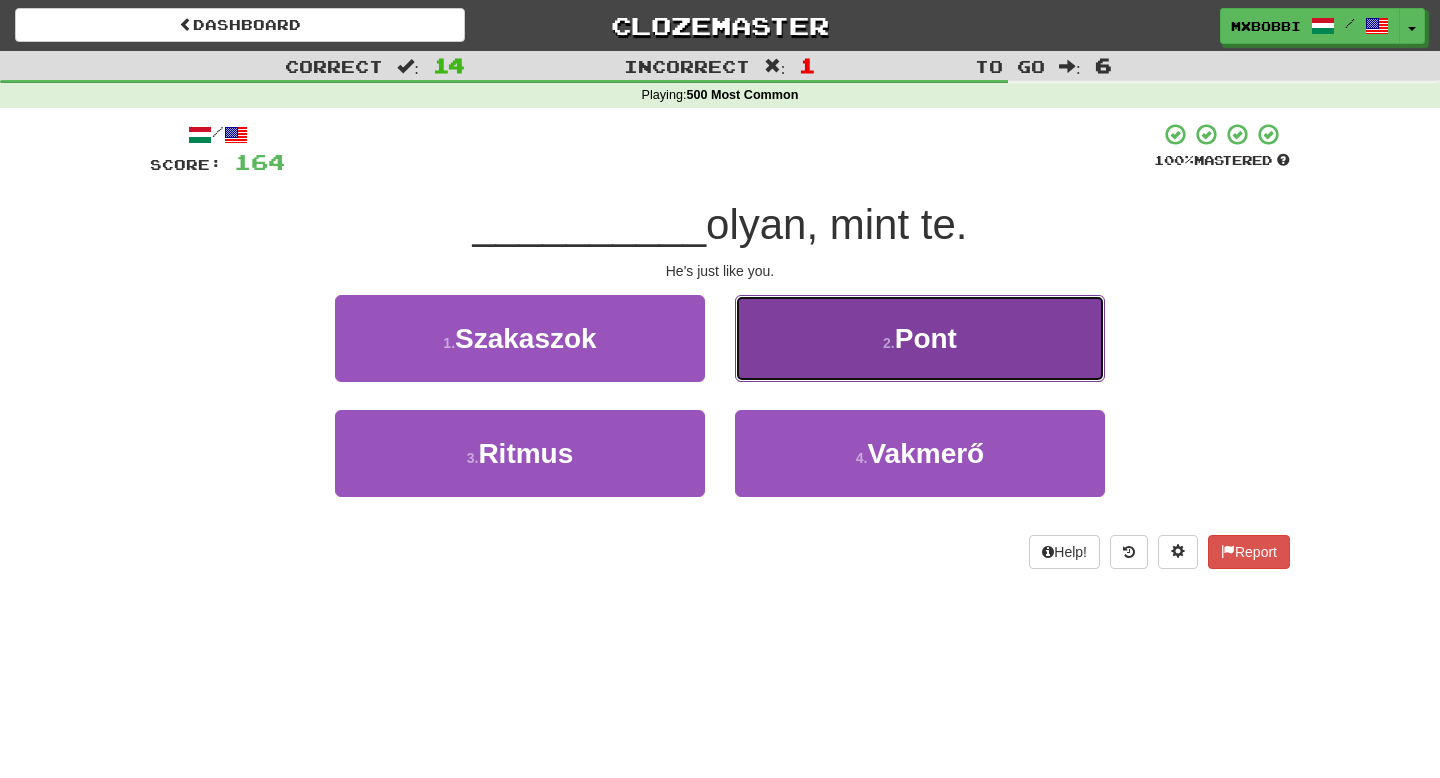 click on "2 .  Pont" at bounding box center [920, 338] 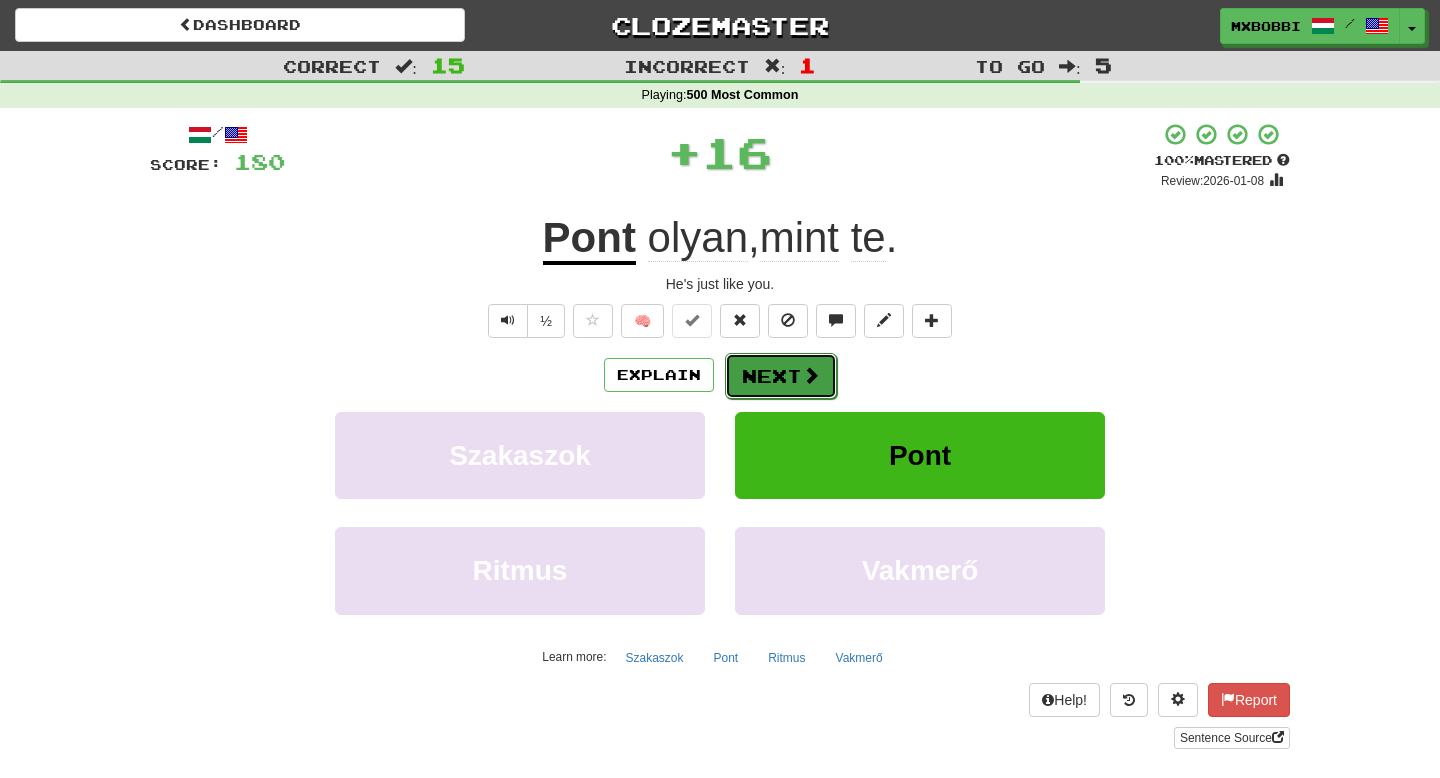 click on "Next" at bounding box center (781, 376) 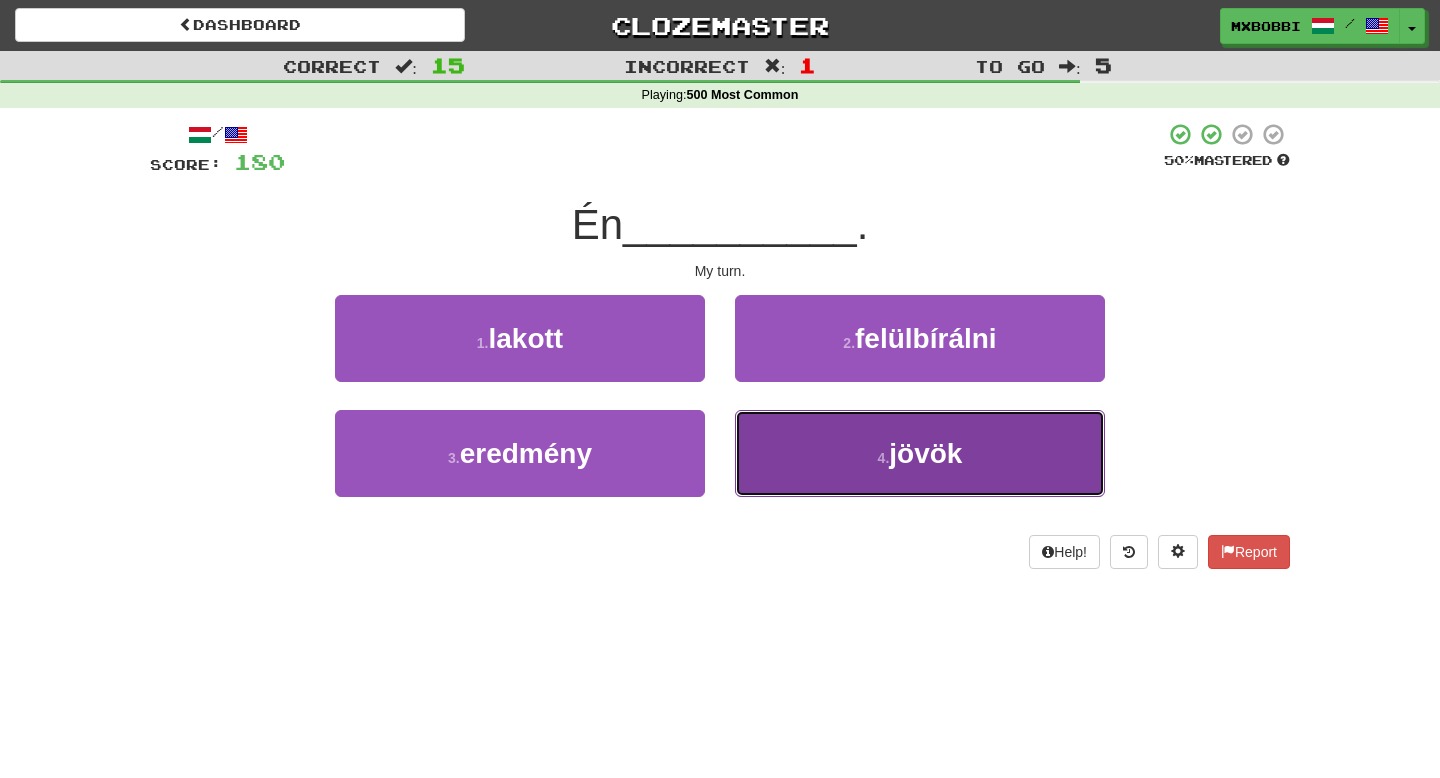 click on "4 .  jövök" at bounding box center [920, 453] 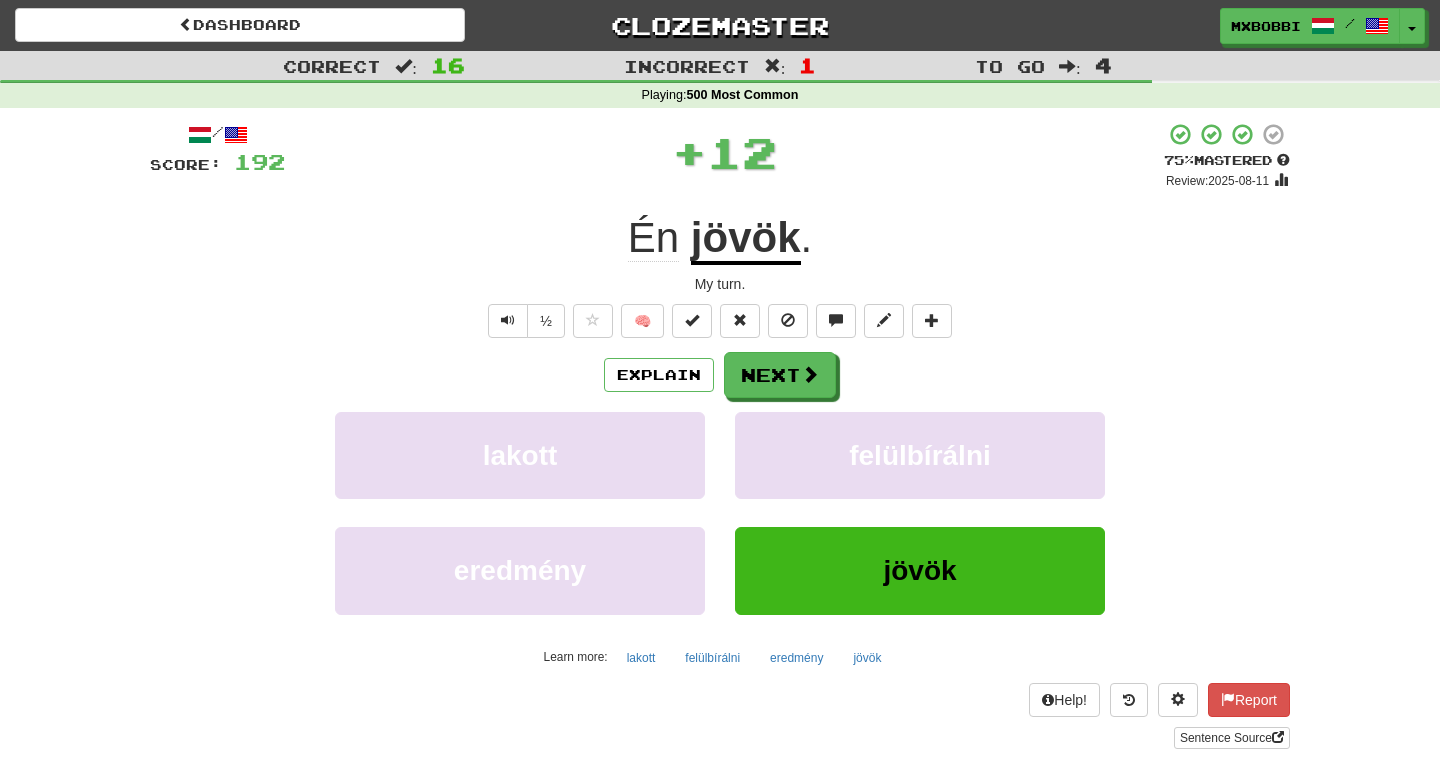 click on "Explain Next" at bounding box center (720, 375) 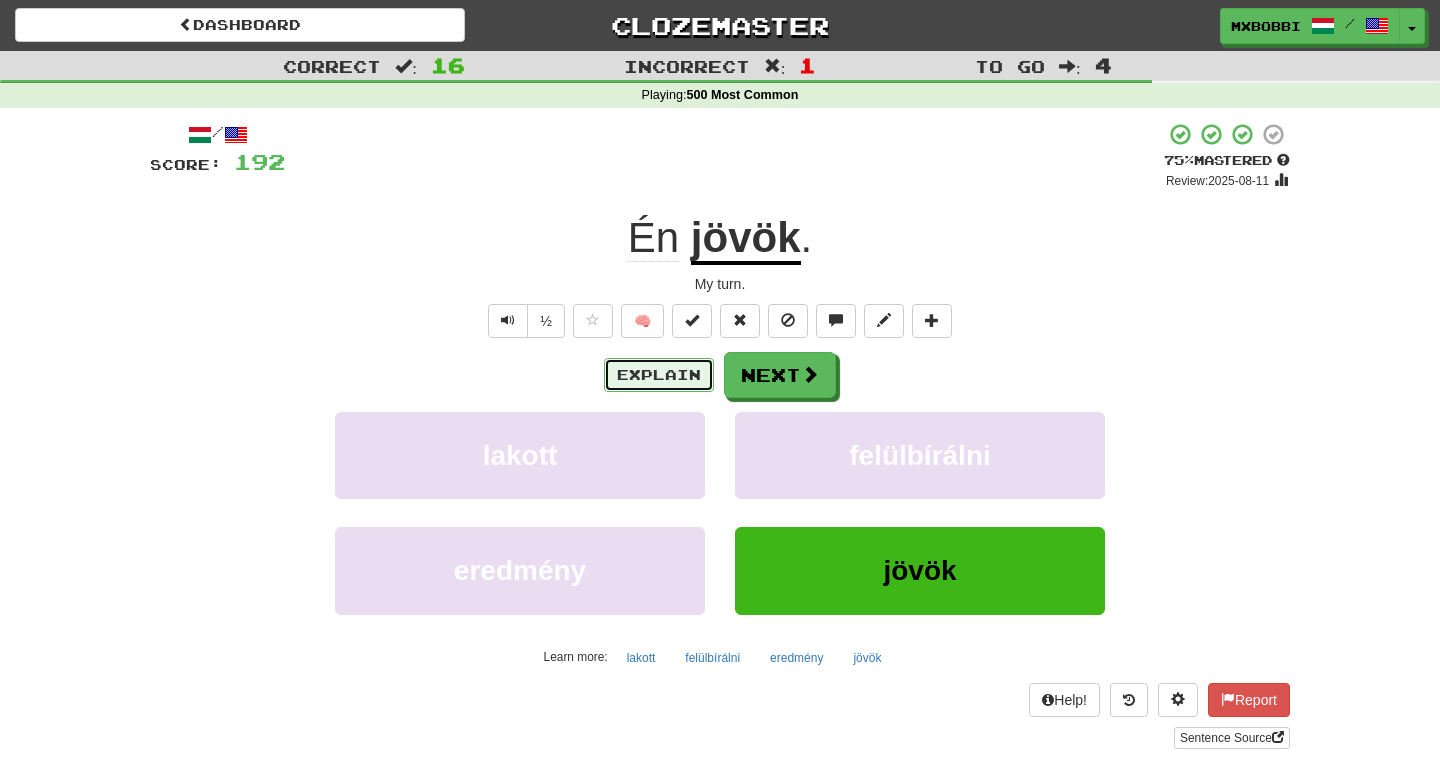 click on "Explain" at bounding box center (659, 375) 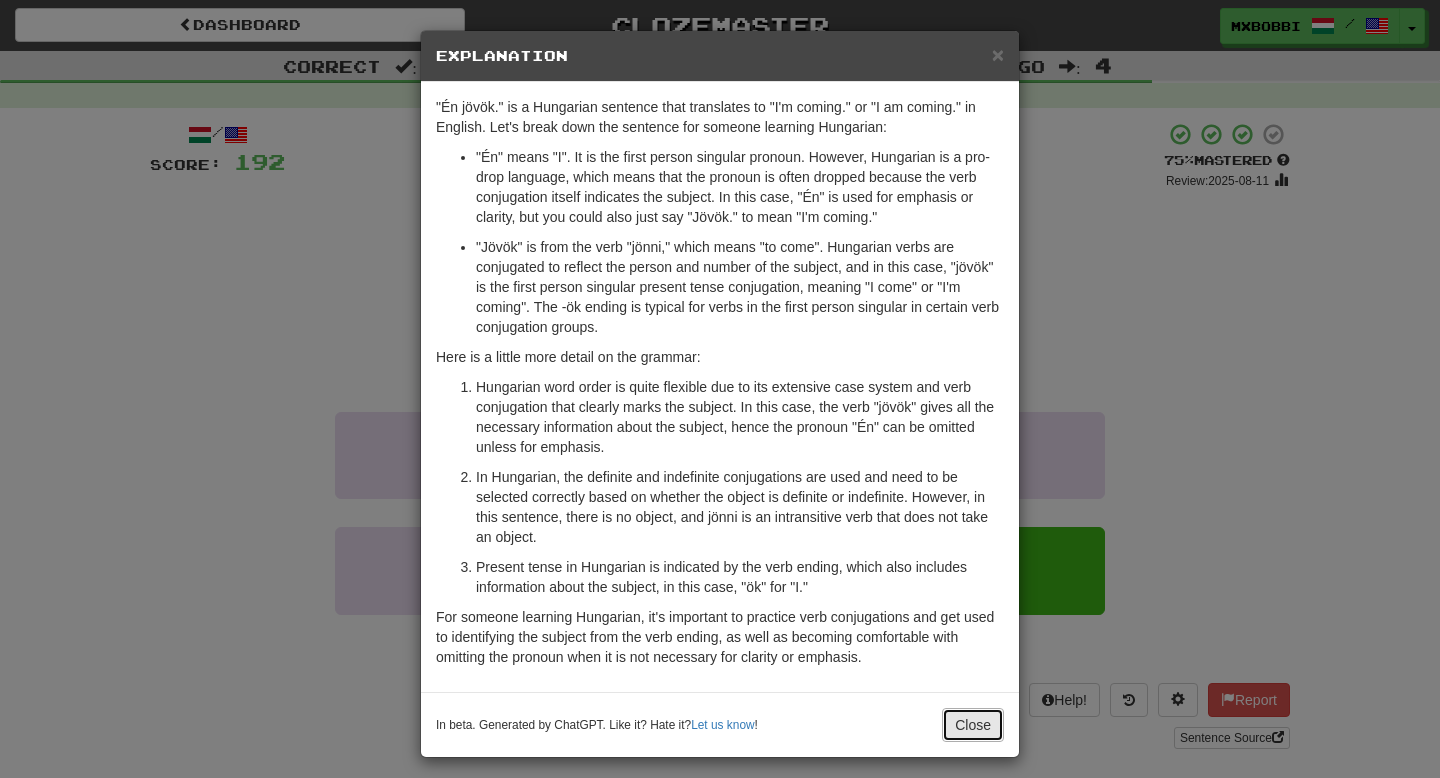 click on "Close" at bounding box center (973, 725) 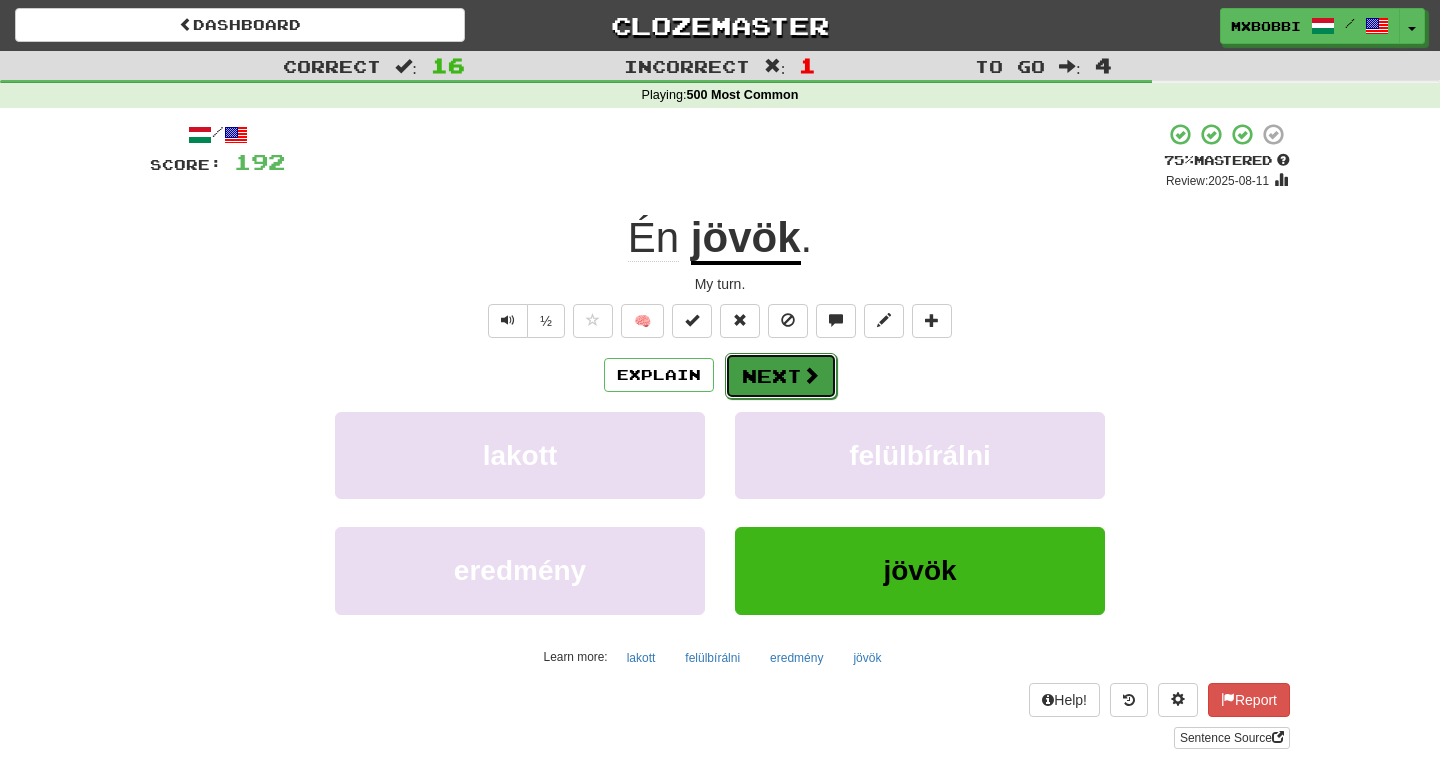 click on "Next" at bounding box center (781, 376) 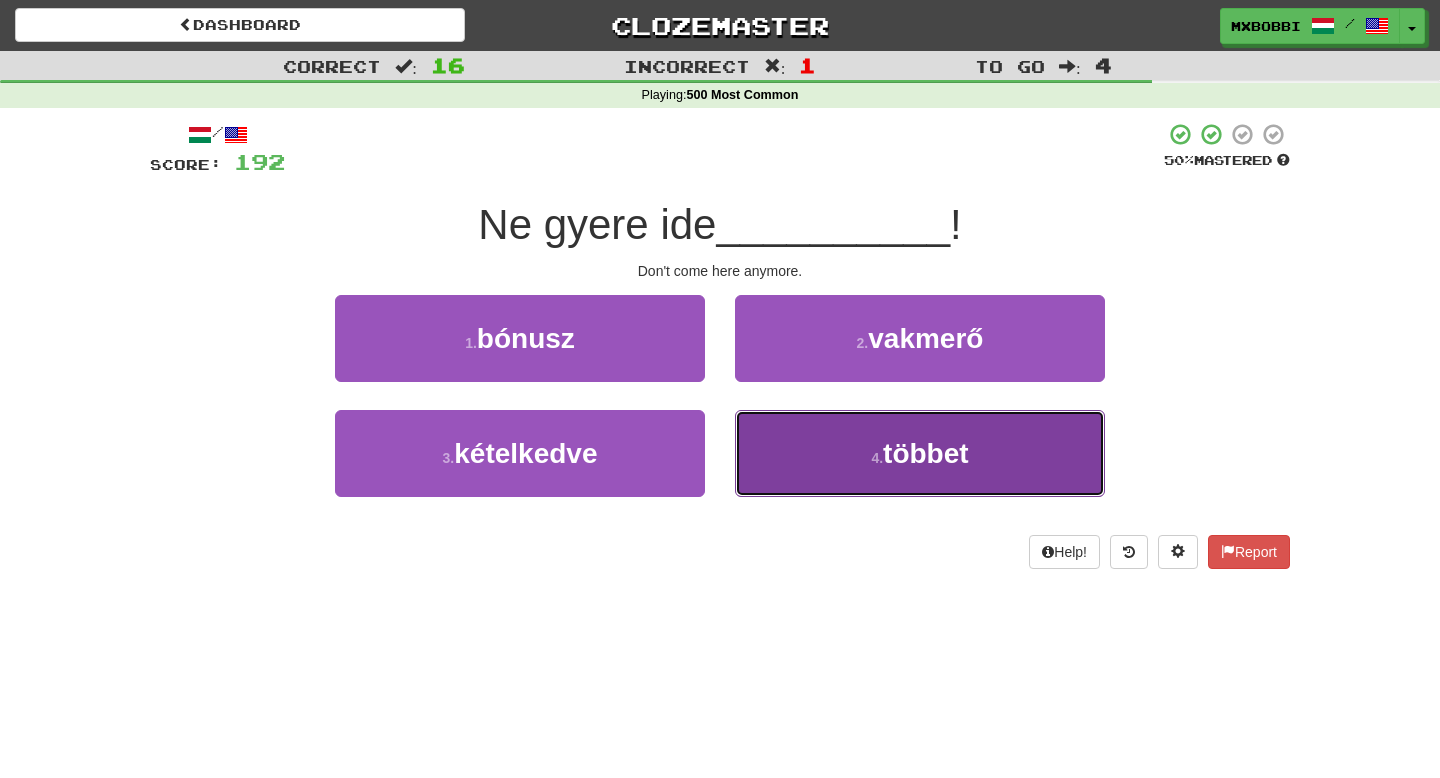 click on "4 .  többet" at bounding box center (920, 453) 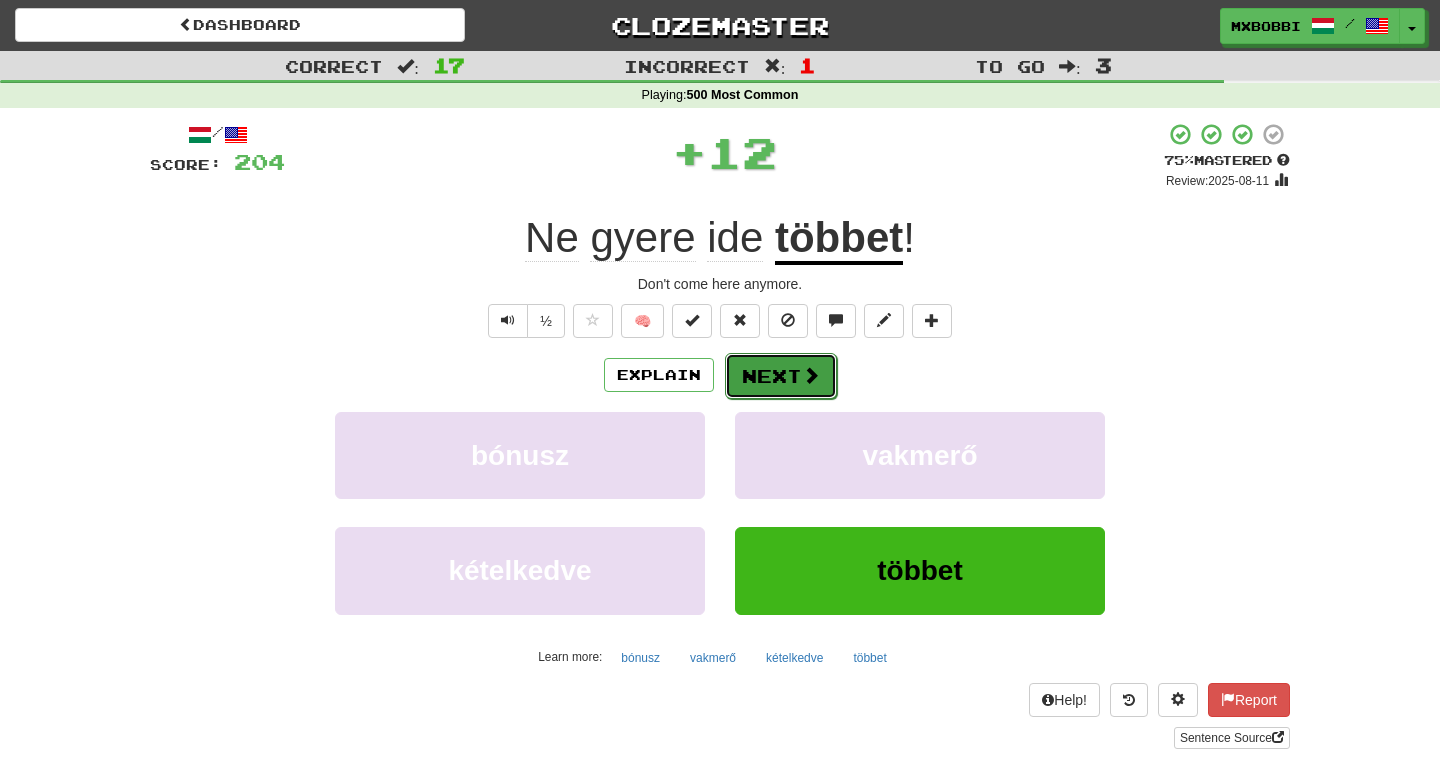 click on "Next" at bounding box center (781, 376) 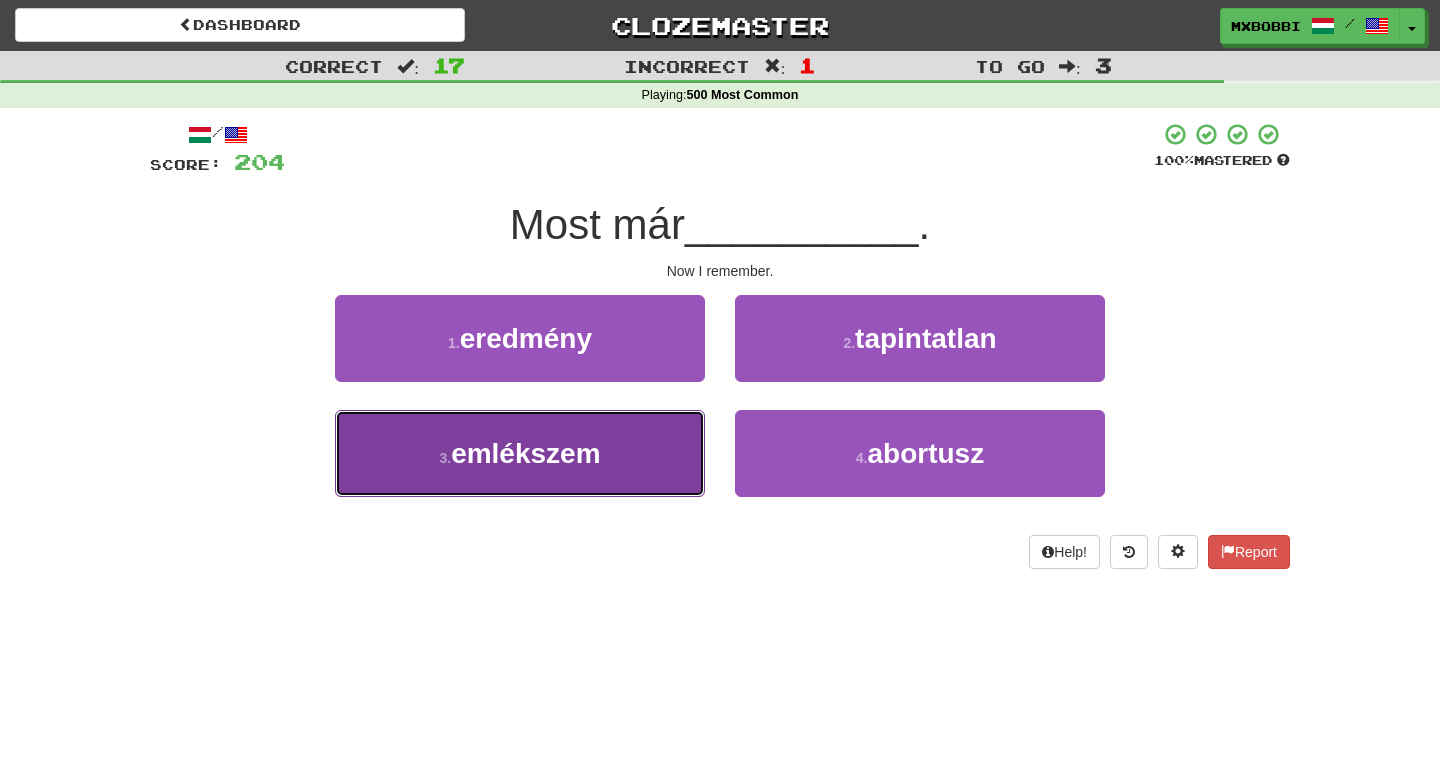 click on "3 .  emlékszem" at bounding box center (520, 453) 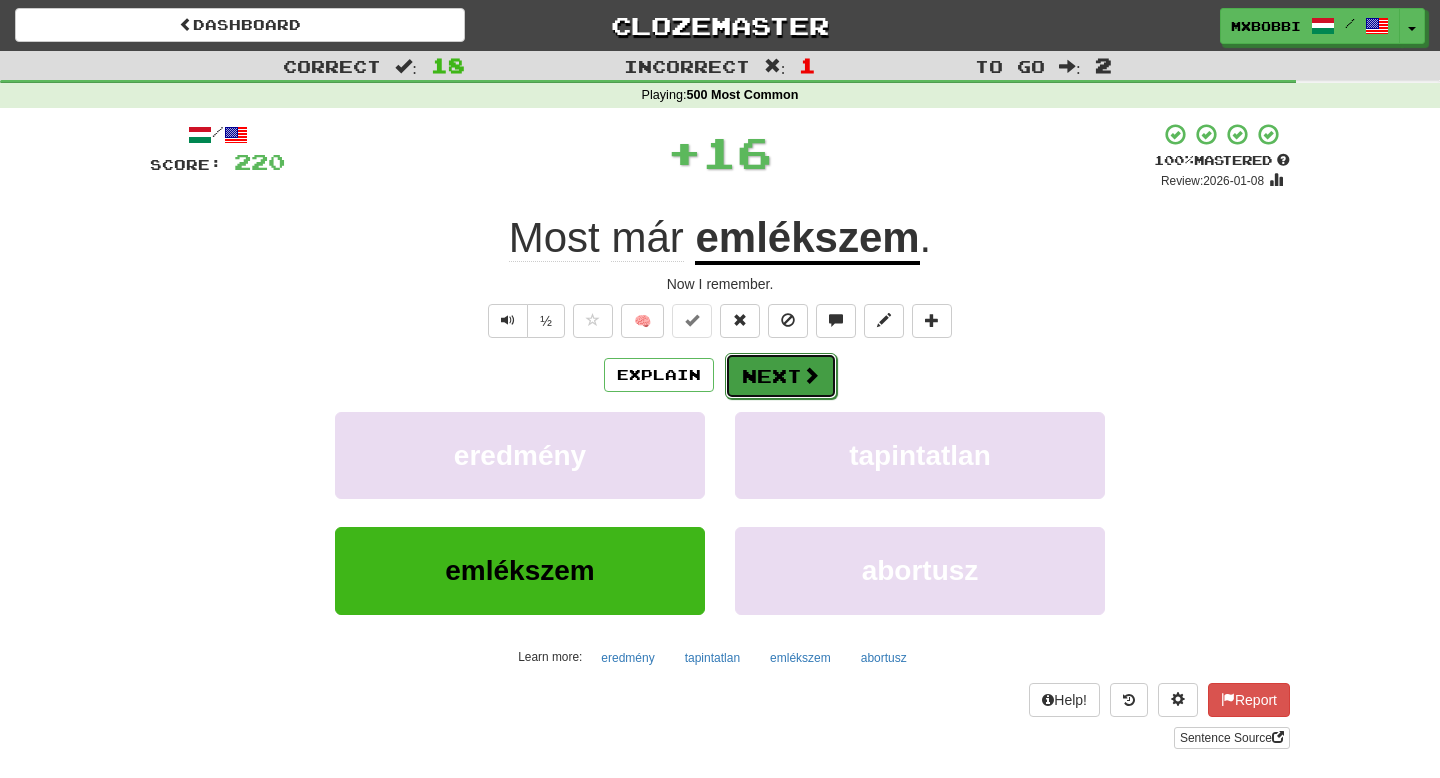 click on "Next" at bounding box center (781, 376) 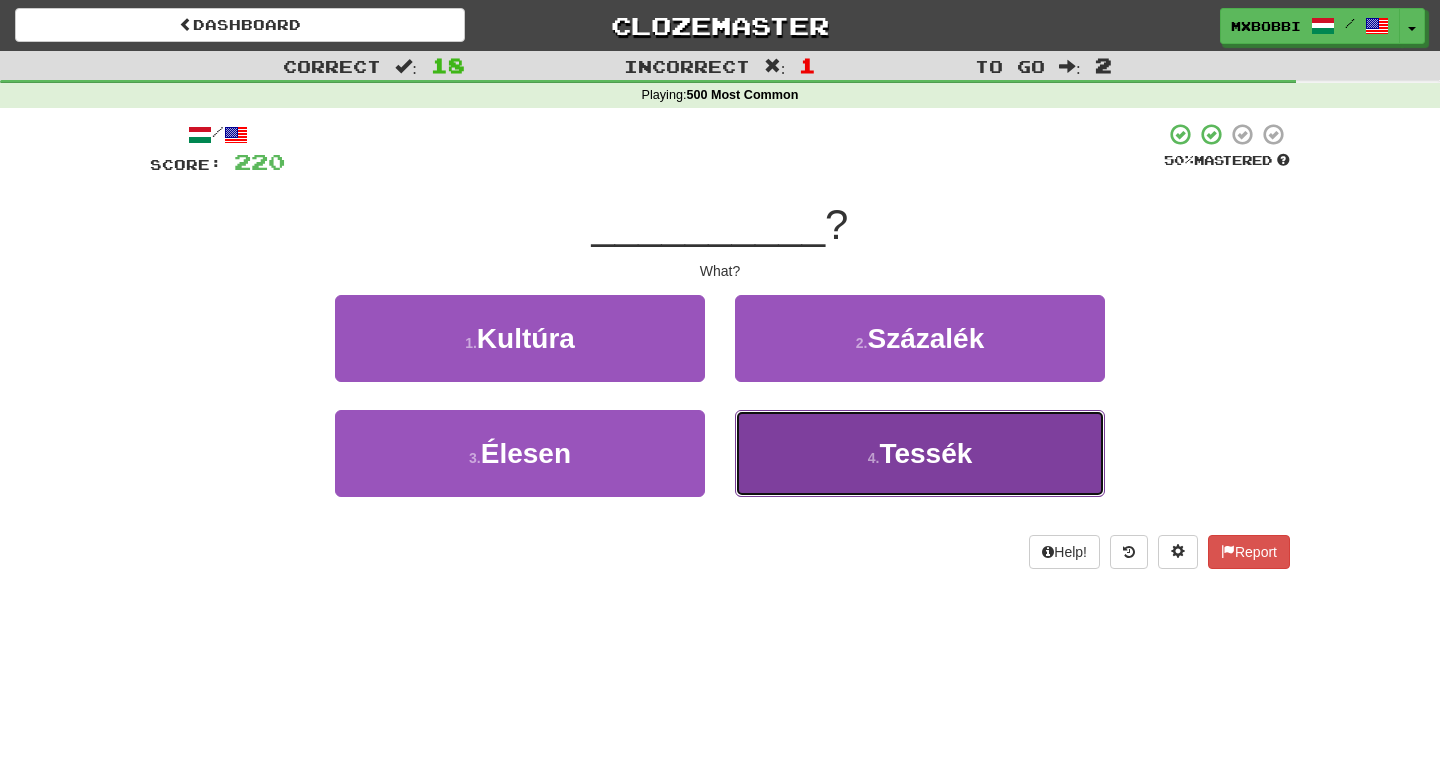 click on "4 .  Tessék" at bounding box center (920, 453) 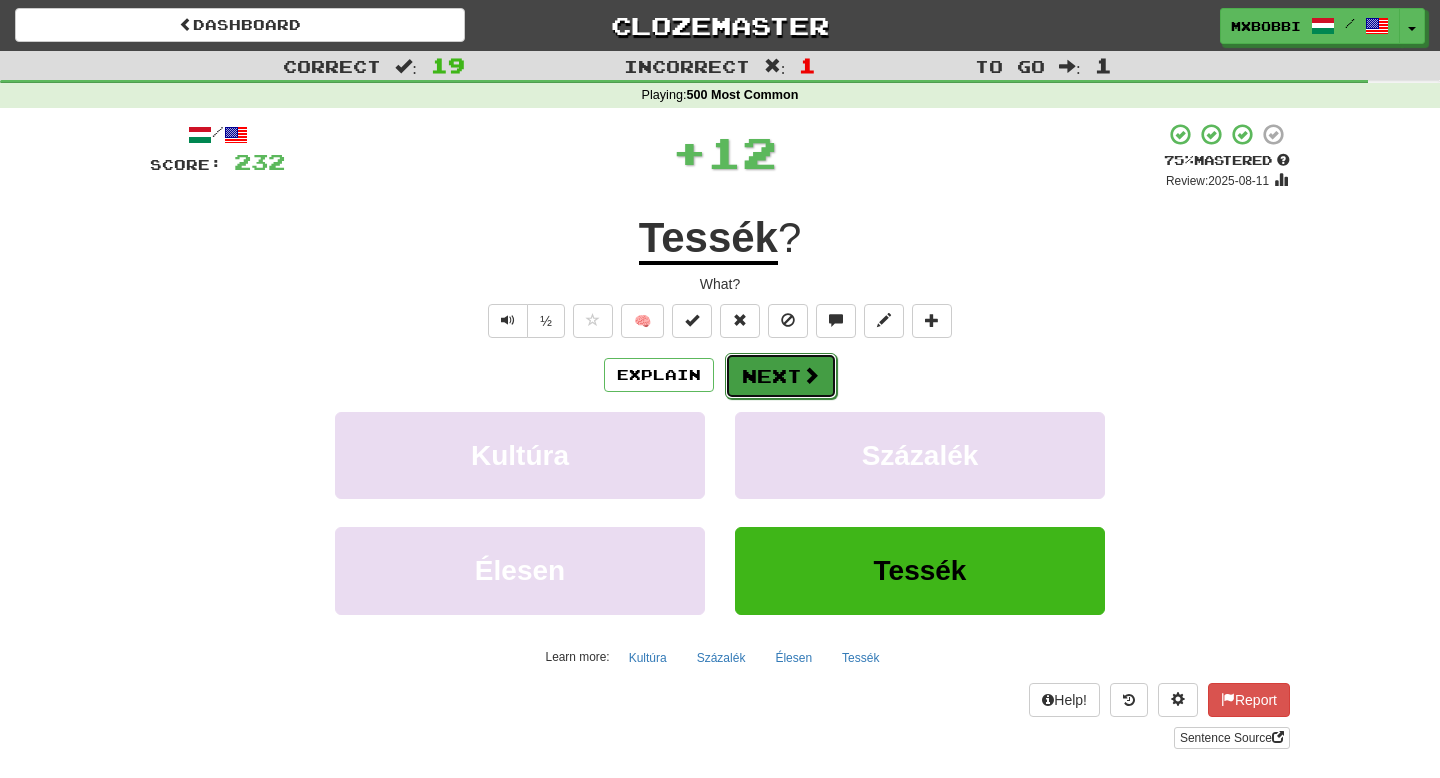 click on "Next" at bounding box center [781, 376] 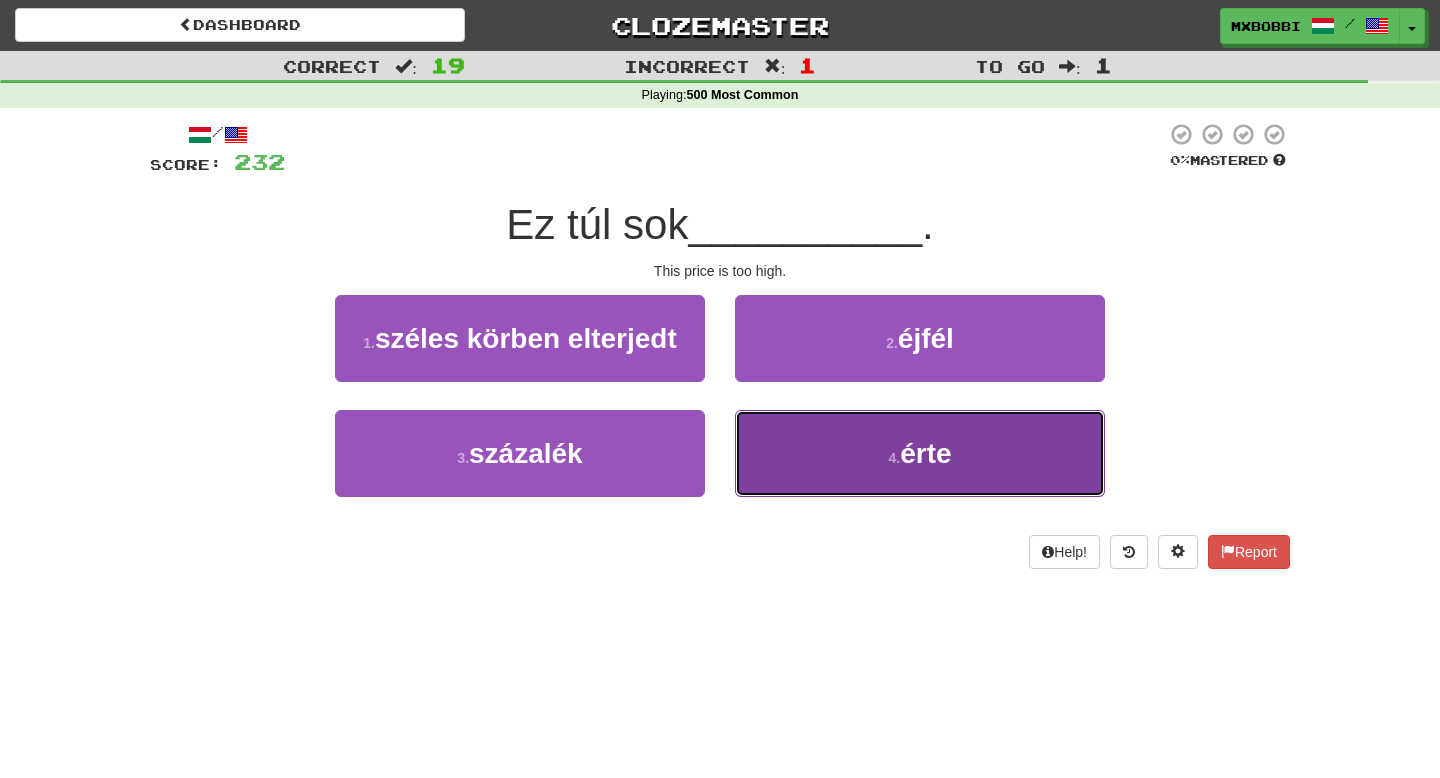 click on "4 .  érte" at bounding box center (920, 453) 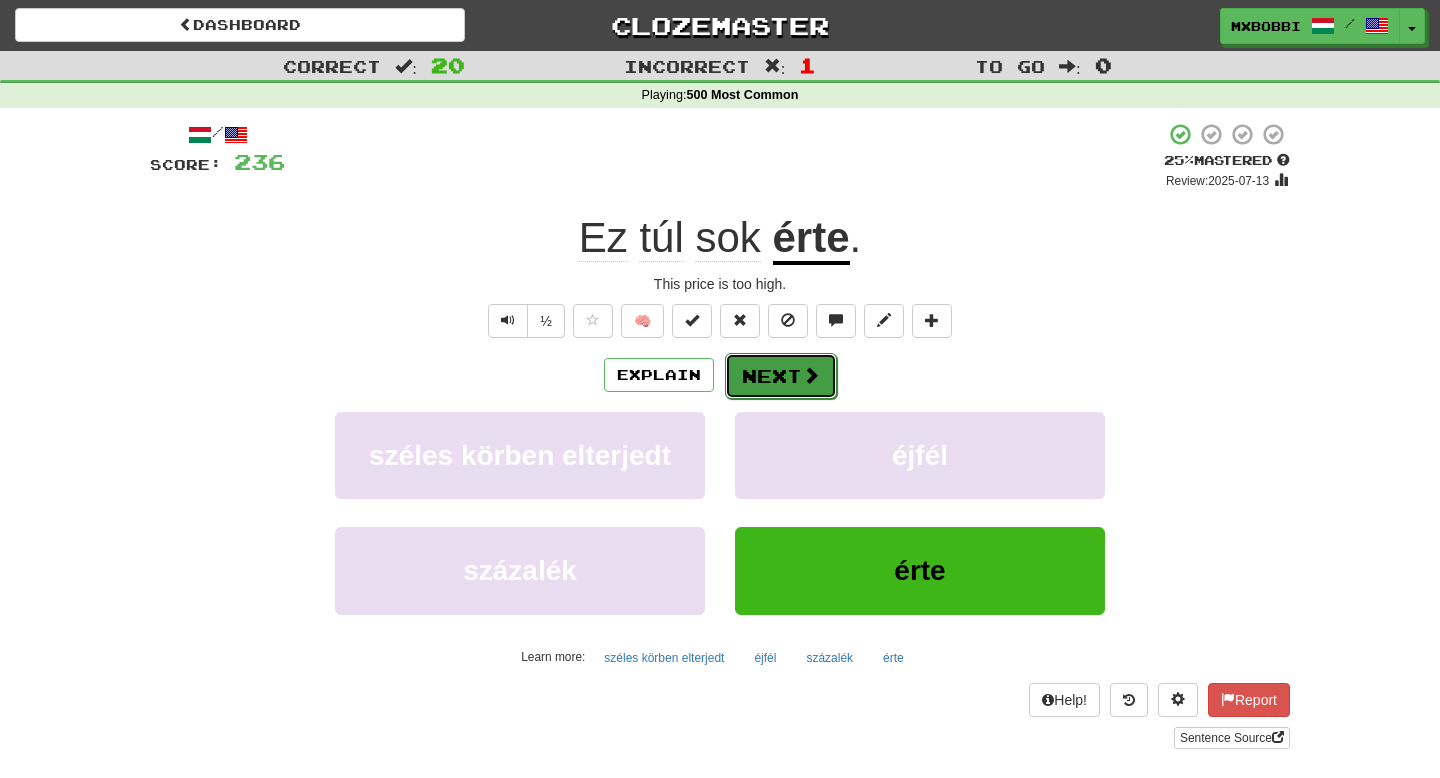 click on "Next" at bounding box center (781, 376) 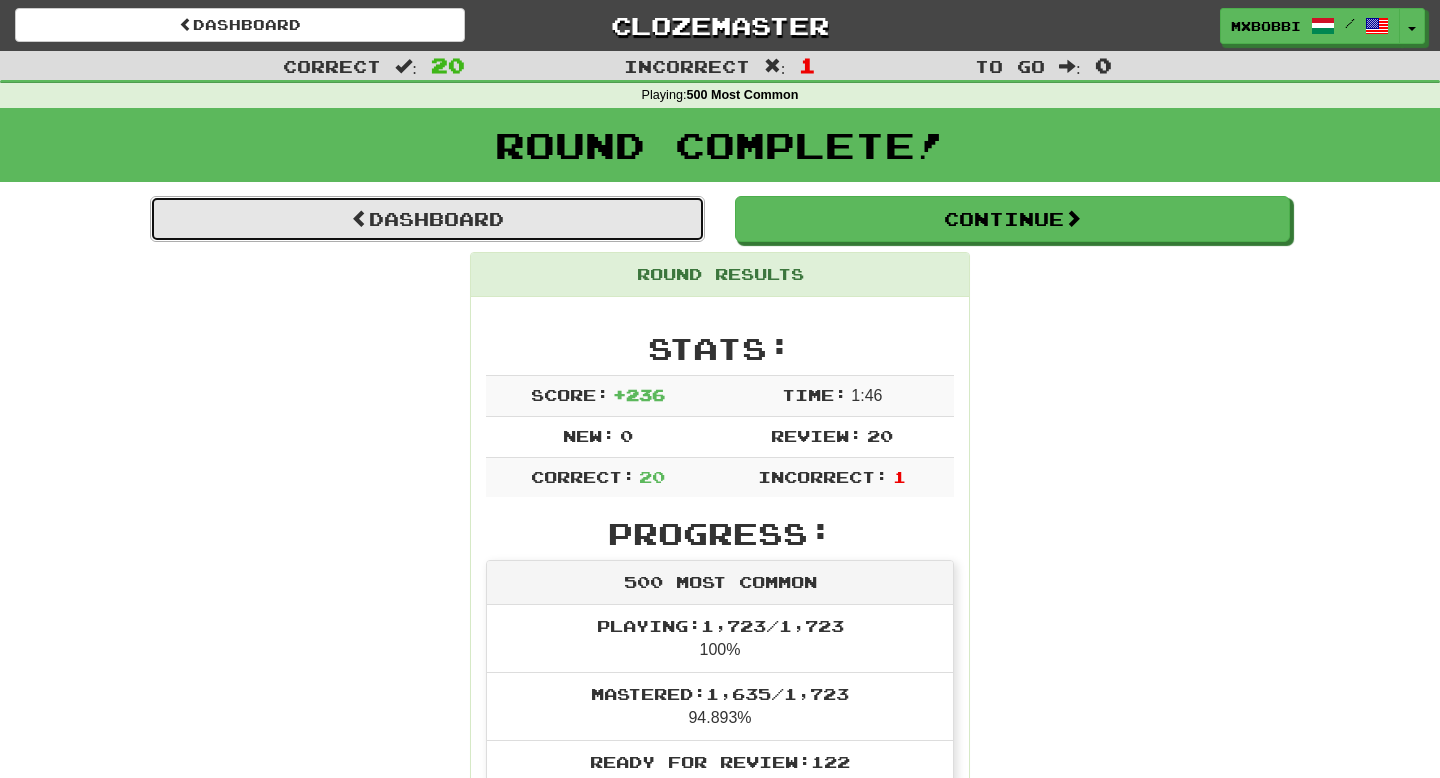 click on "Dashboard" at bounding box center [427, 219] 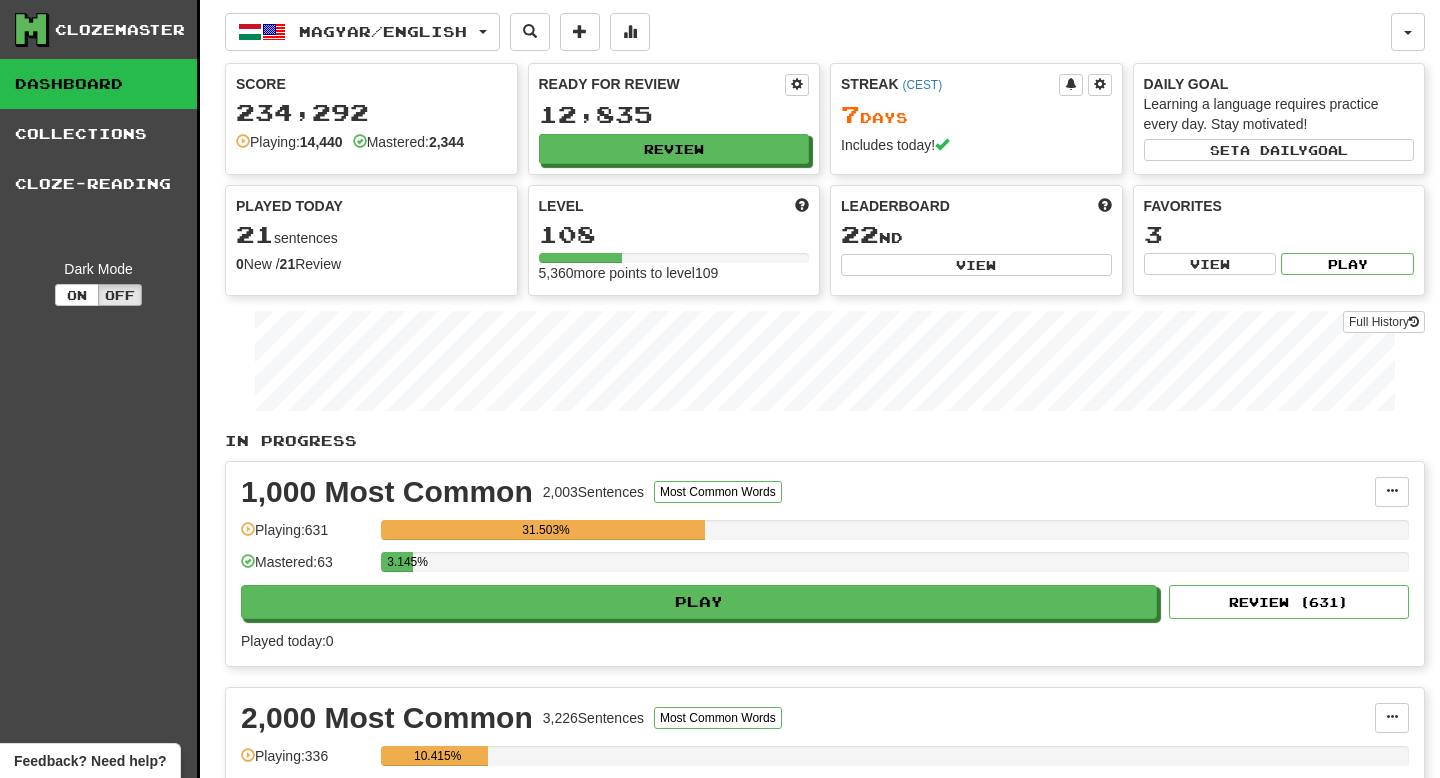scroll, scrollTop: 0, scrollLeft: 0, axis: both 